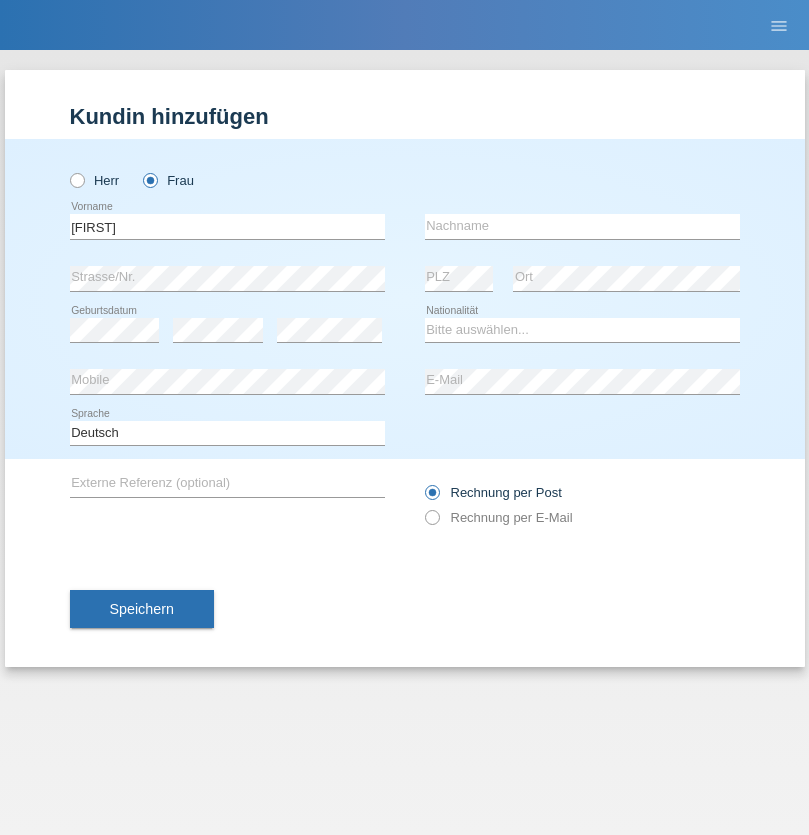 scroll, scrollTop: 0, scrollLeft: 0, axis: both 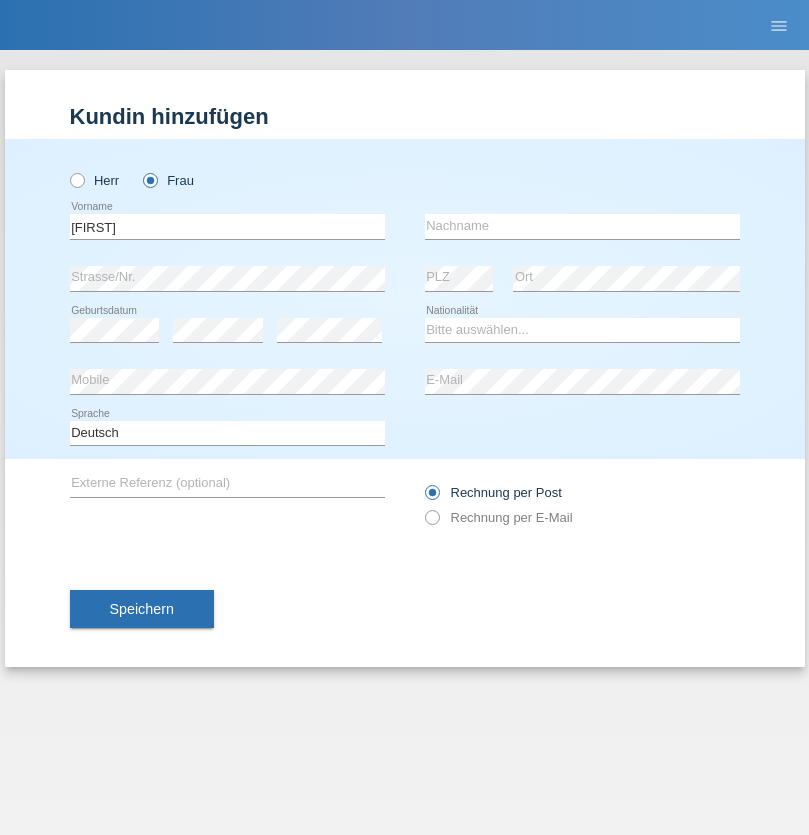 type on "[FIRST]" 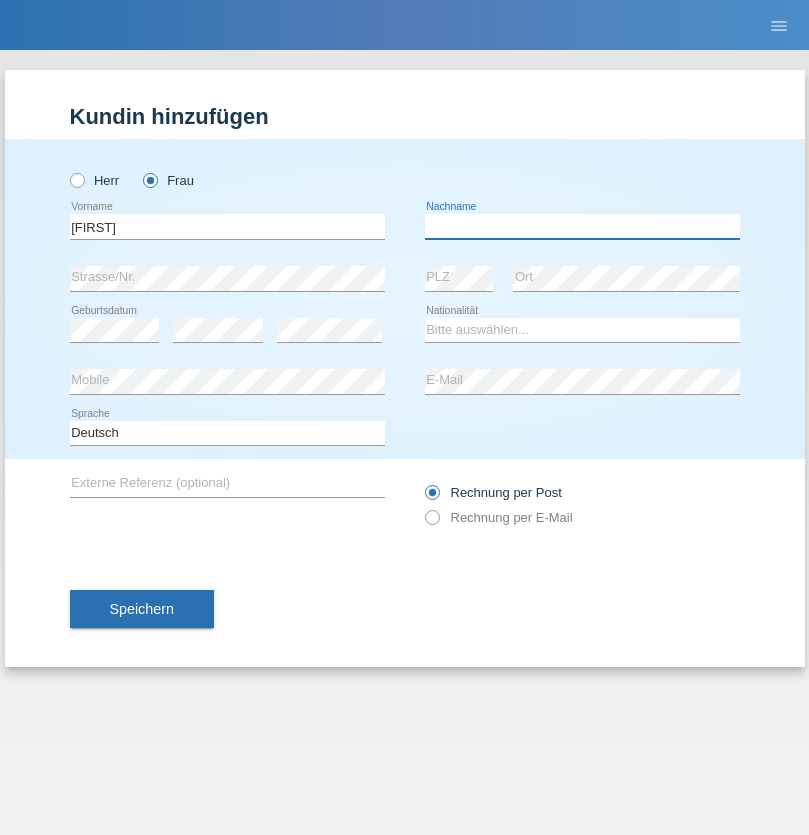 click at bounding box center (582, 226) 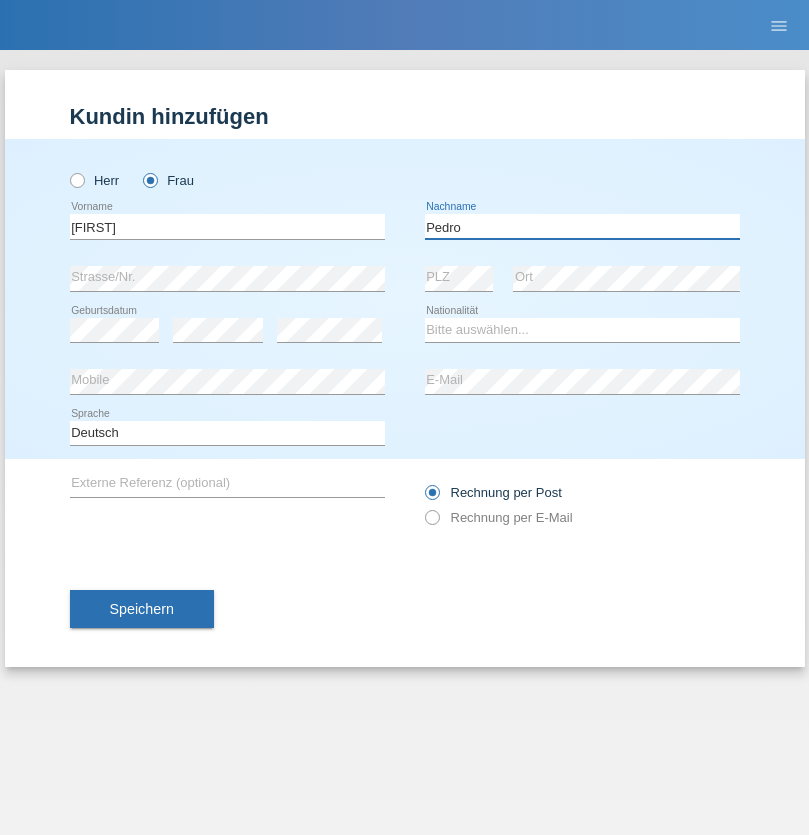 type on "Pedro" 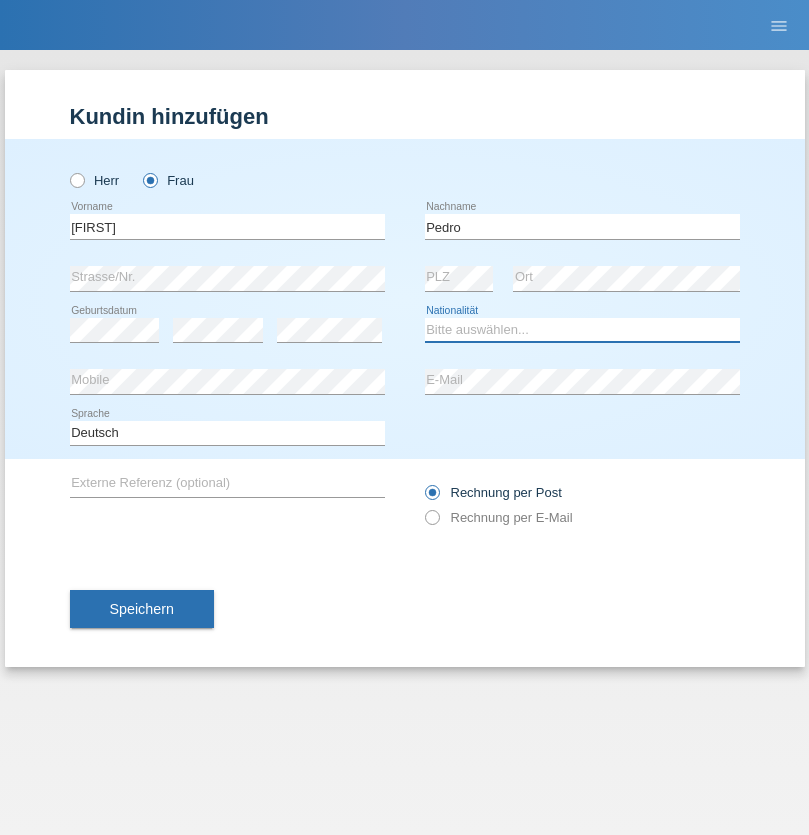 select on "CH" 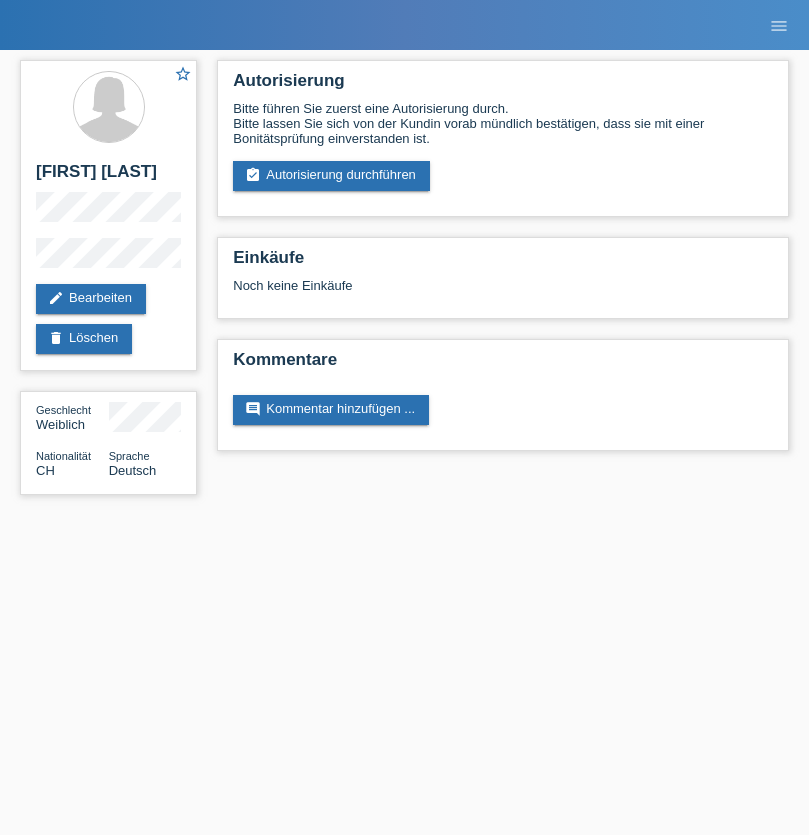scroll, scrollTop: 0, scrollLeft: 0, axis: both 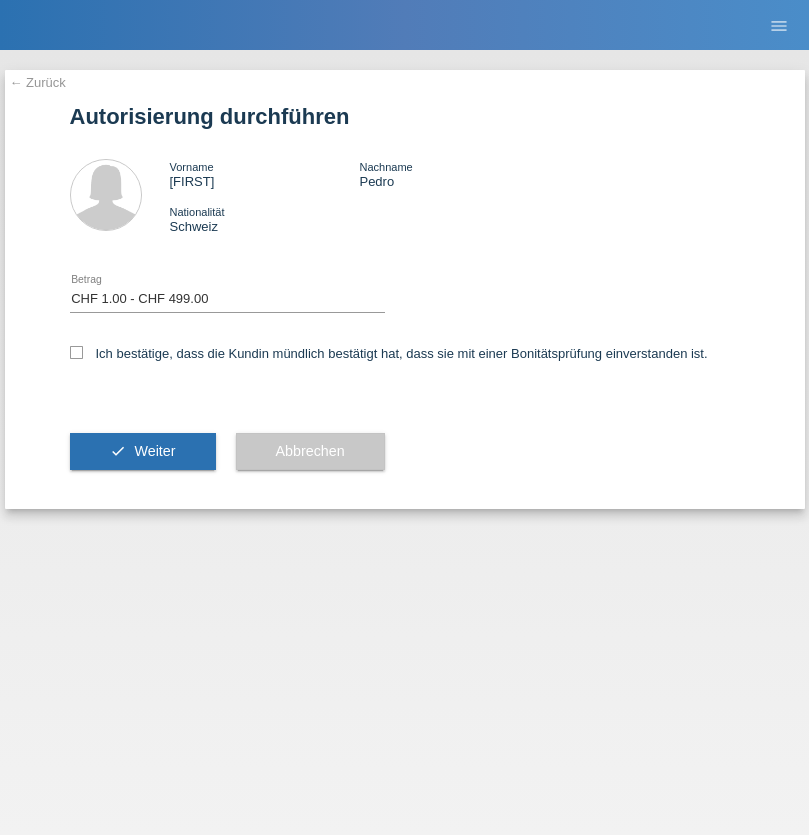 select on "1" 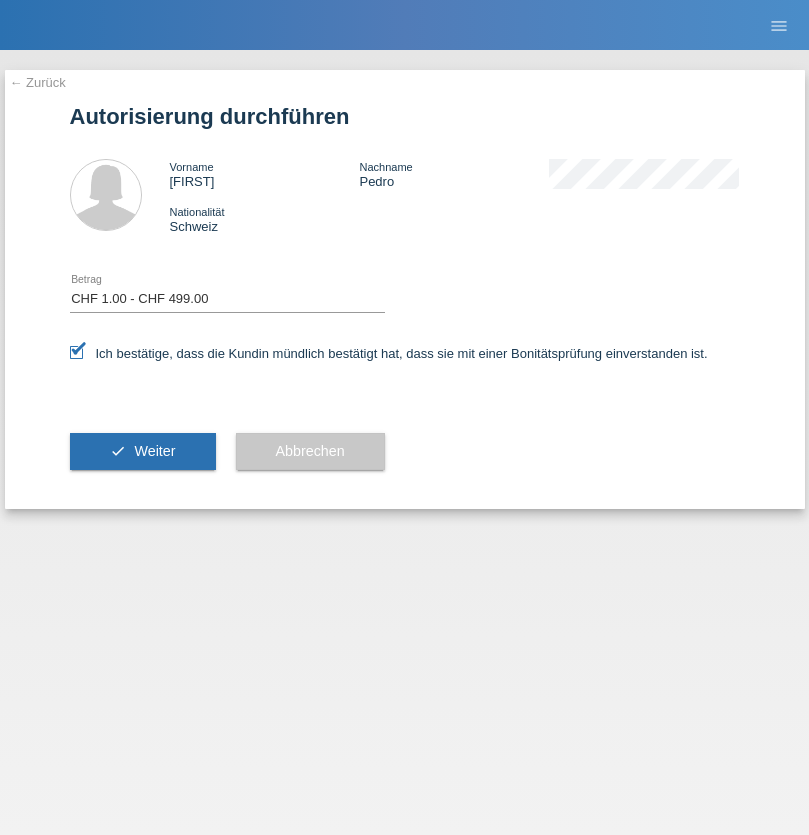 scroll, scrollTop: 0, scrollLeft: 0, axis: both 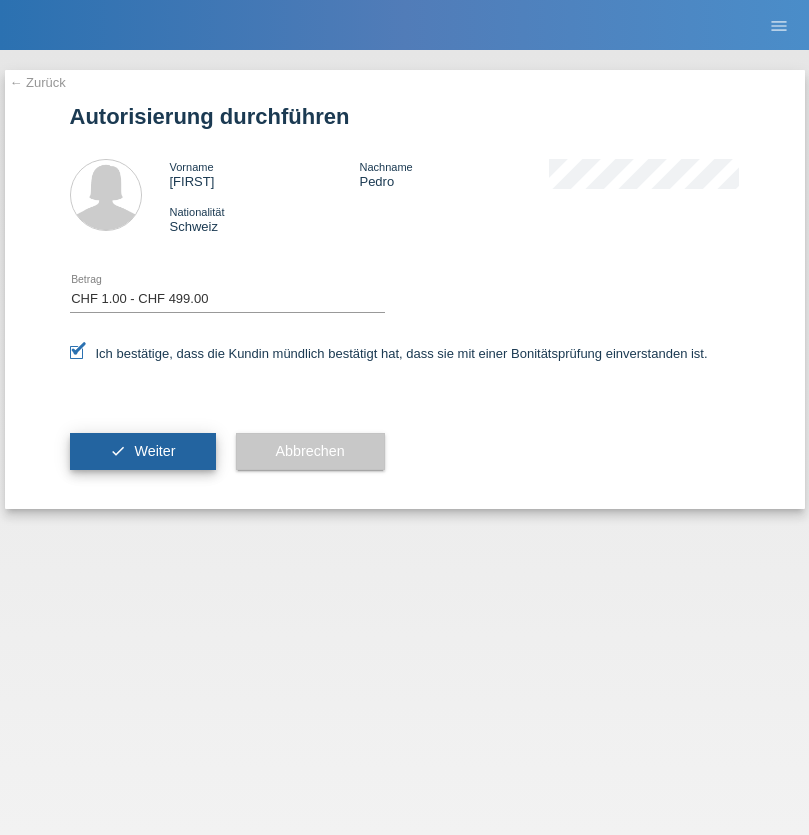 click on "Weiter" at bounding box center (154, 451) 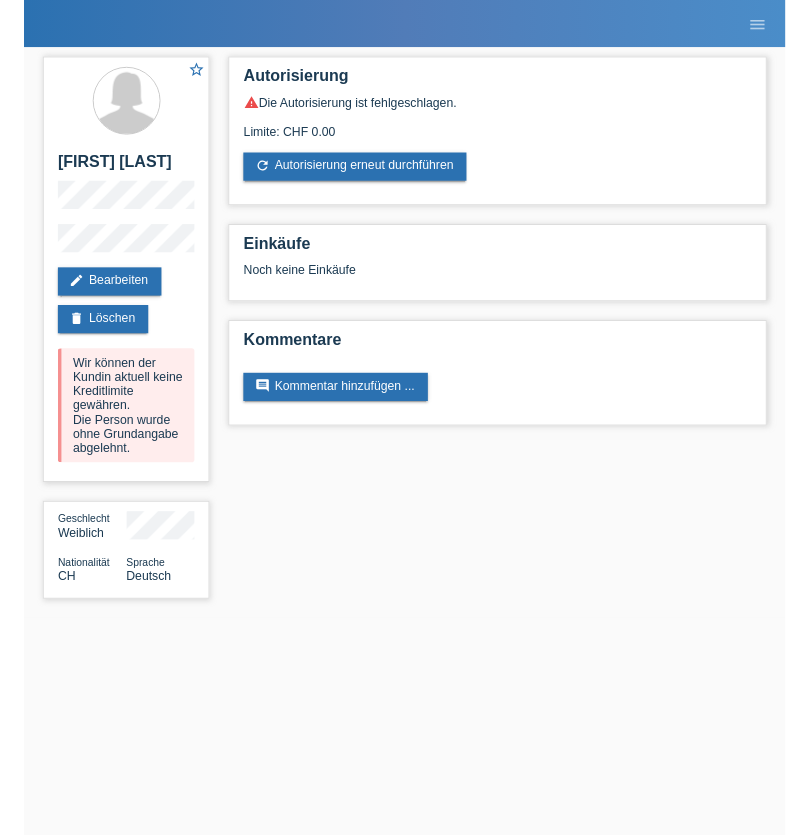 scroll, scrollTop: 0, scrollLeft: 0, axis: both 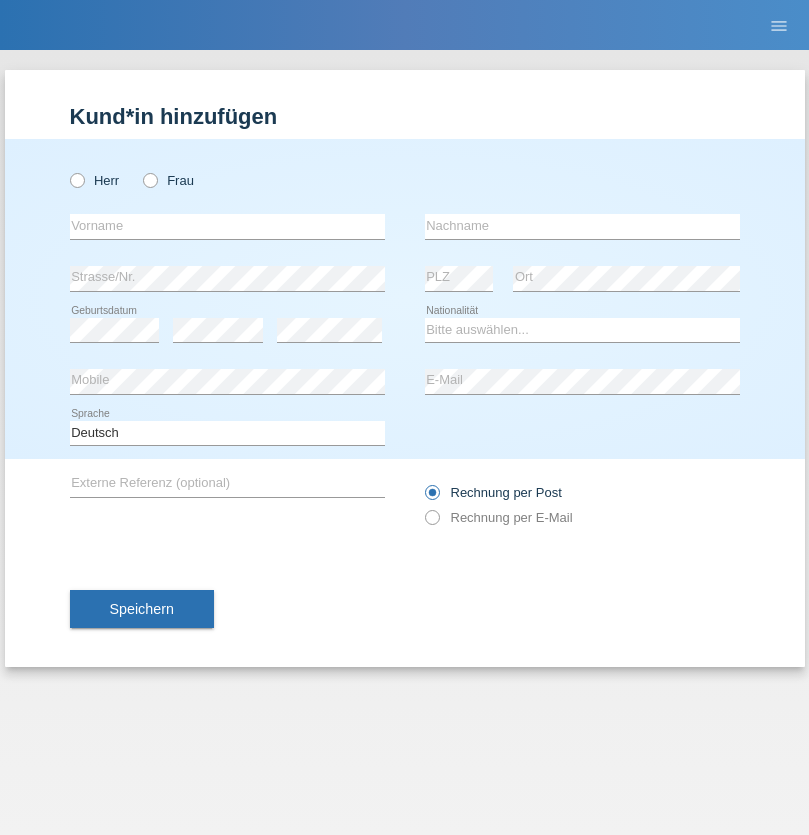 radio on "true" 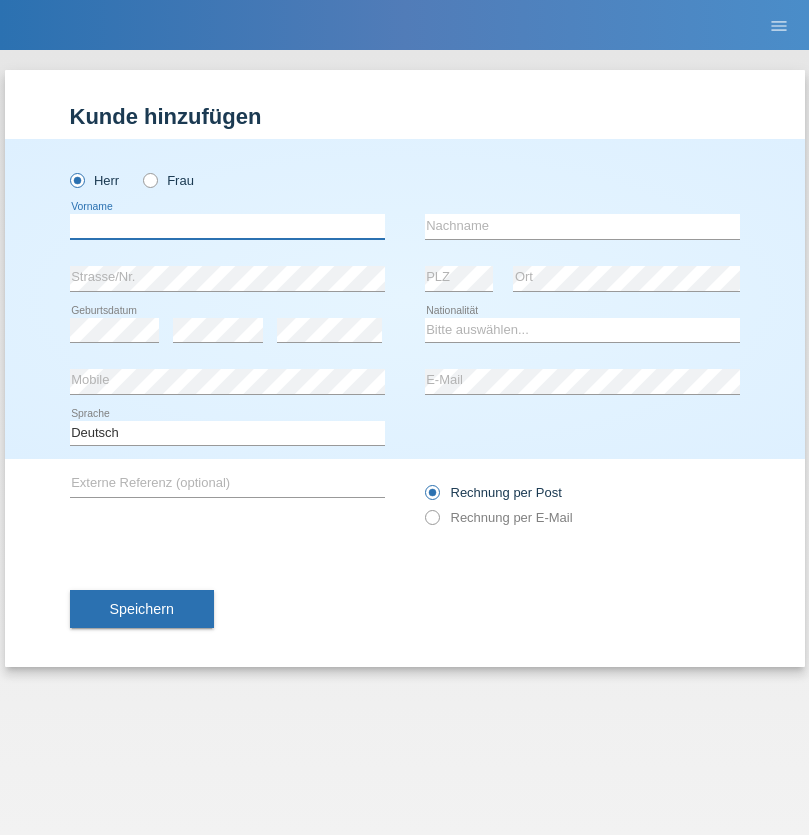 click at bounding box center [227, 226] 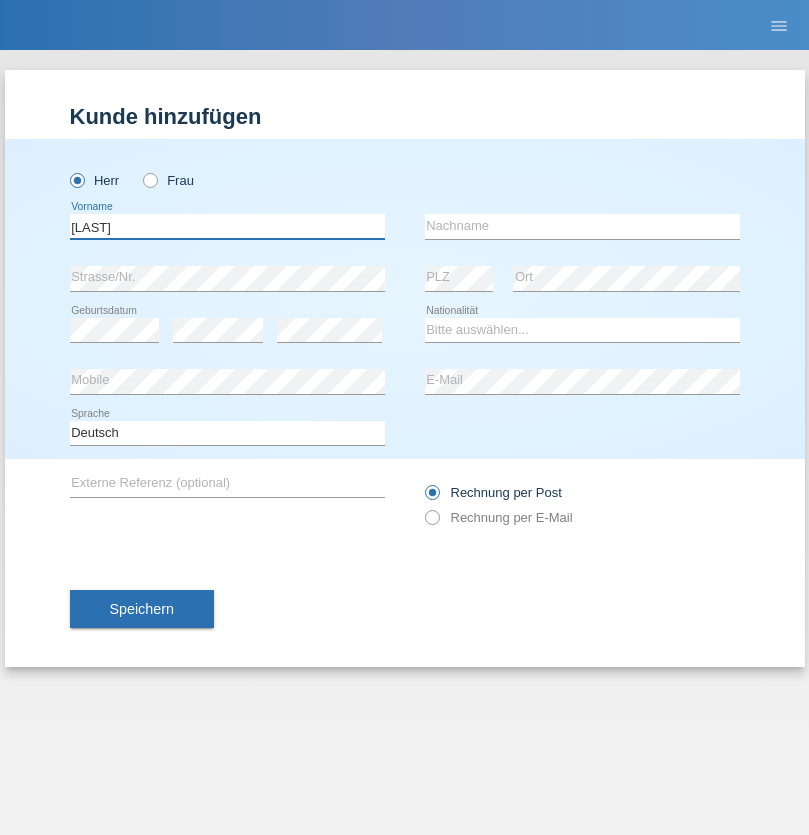 type on "[FIRST]" 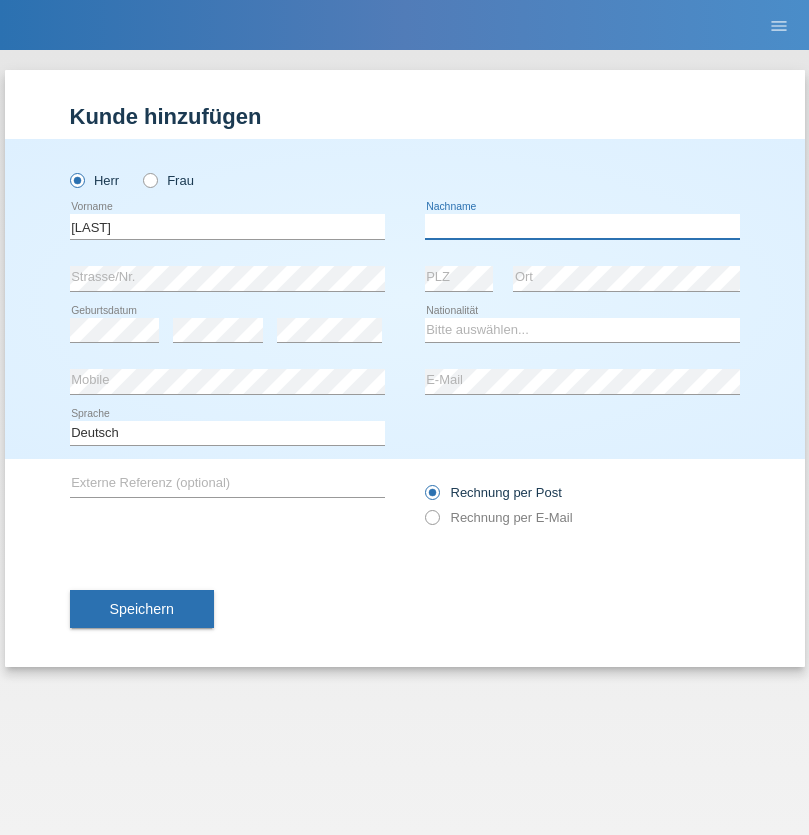 click at bounding box center (582, 226) 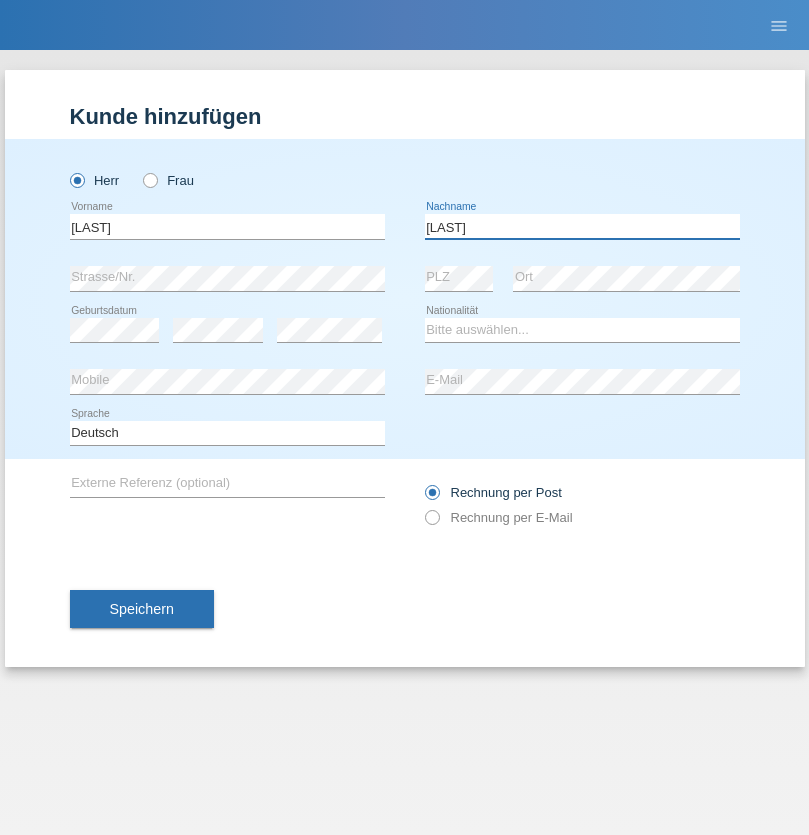 type on "[LAST]" 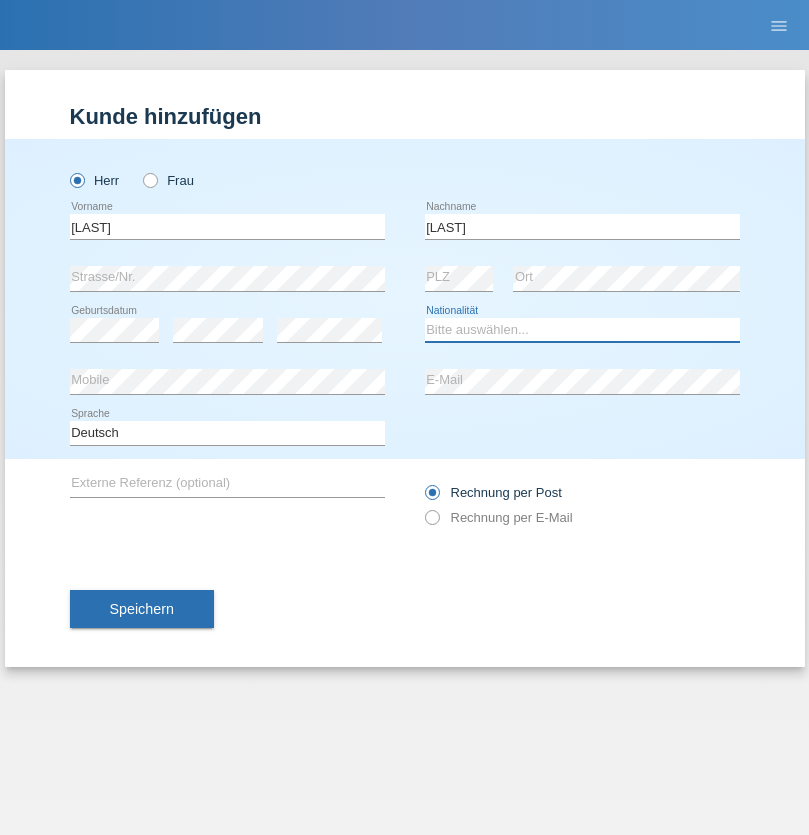 select on "IT" 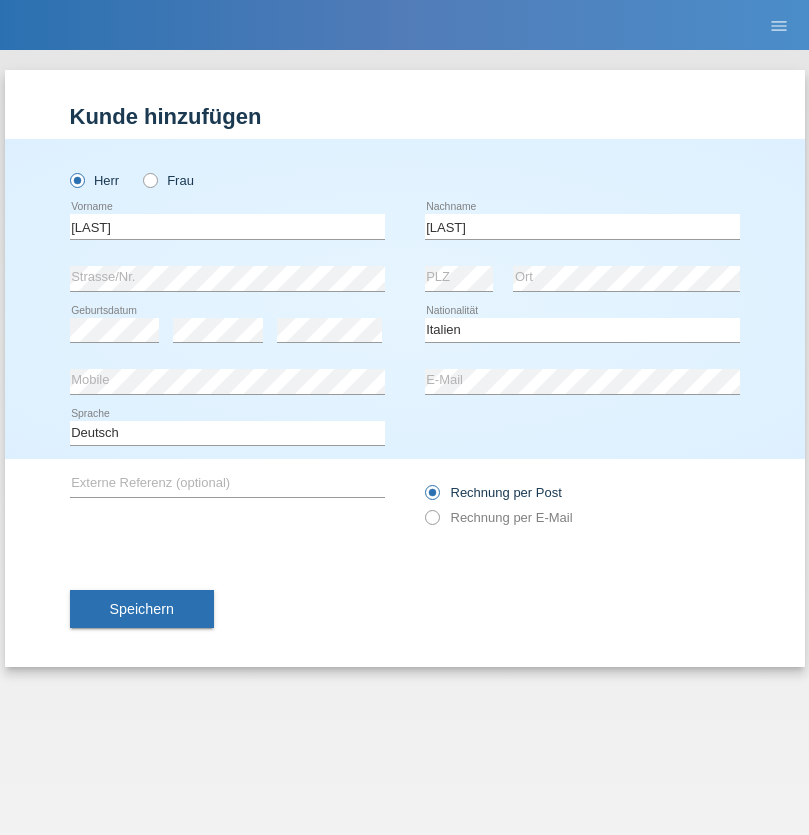 select on "C" 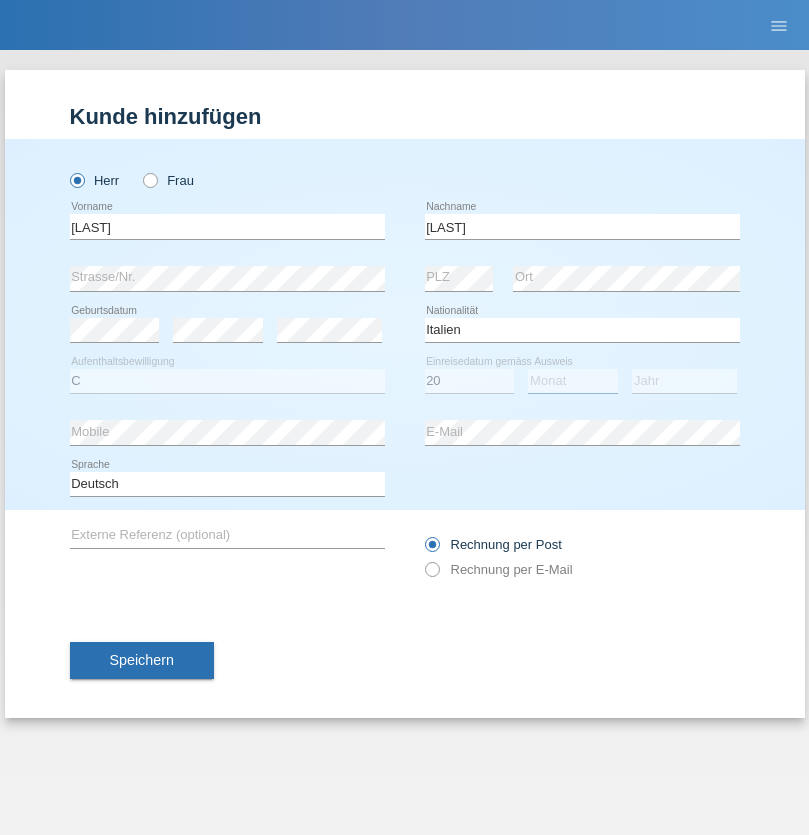 select on "05" 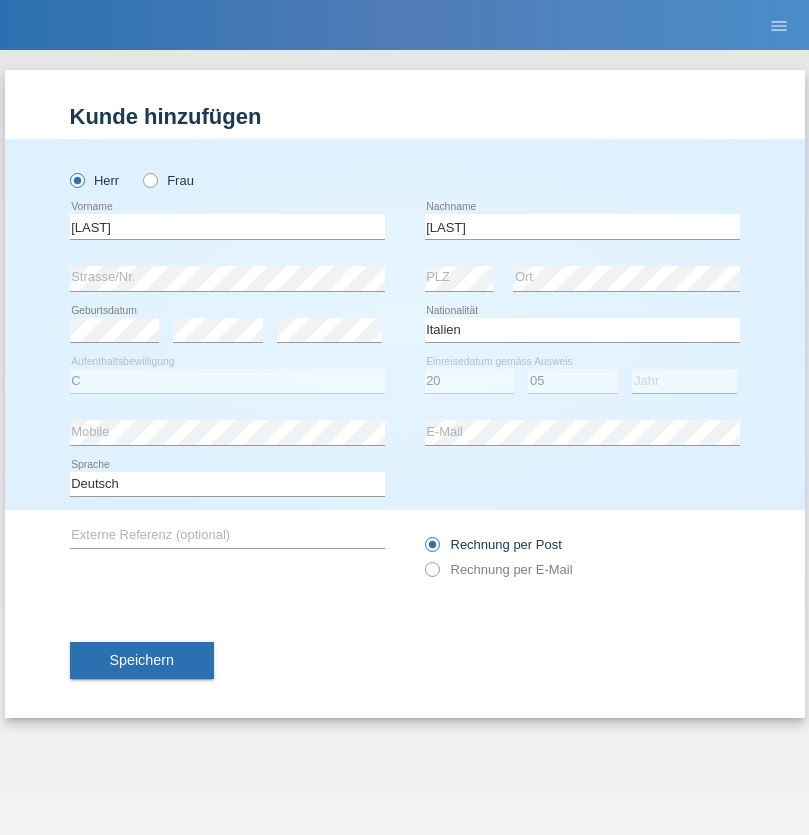 select on "2021" 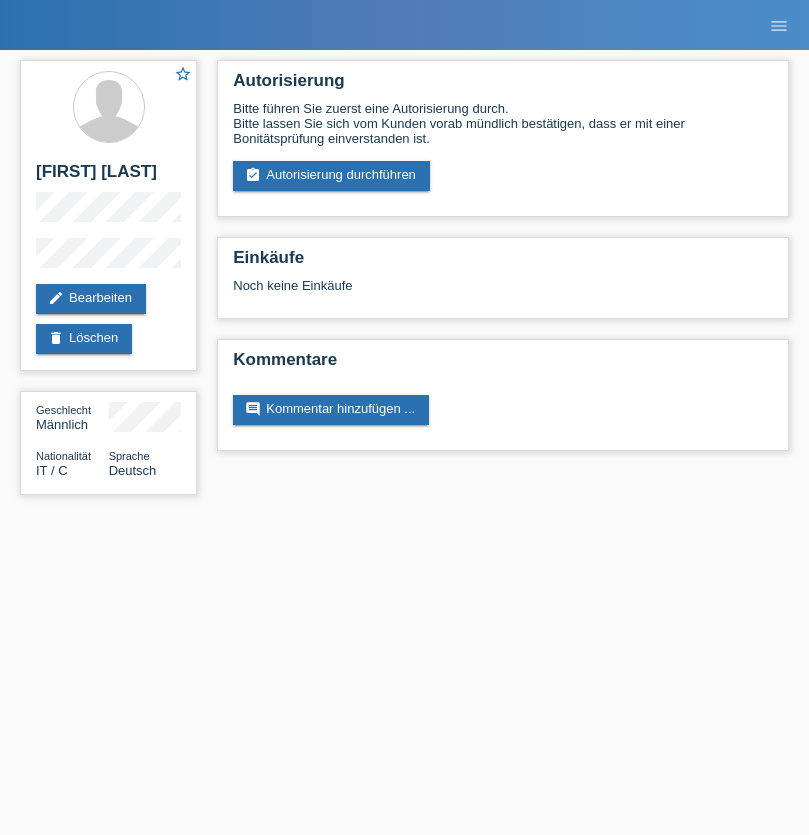 scroll, scrollTop: 0, scrollLeft: 0, axis: both 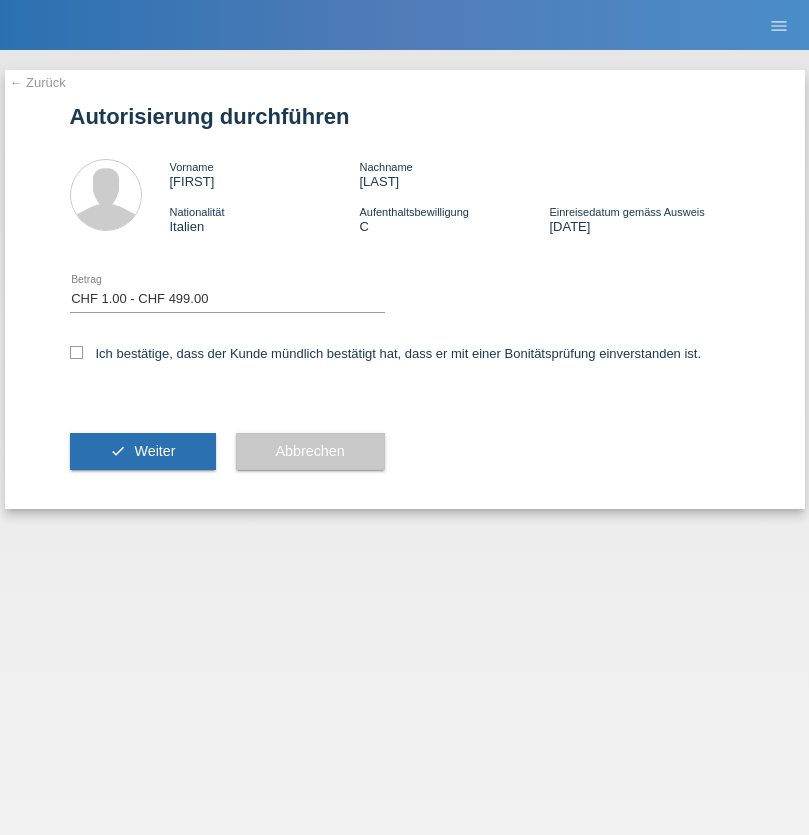select on "1" 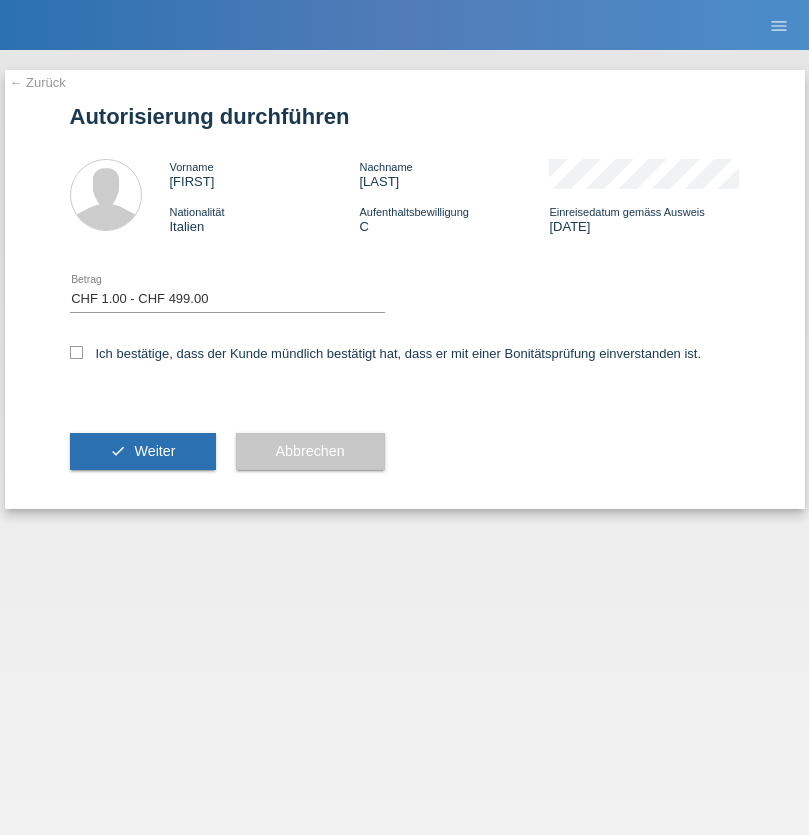 scroll, scrollTop: 0, scrollLeft: 0, axis: both 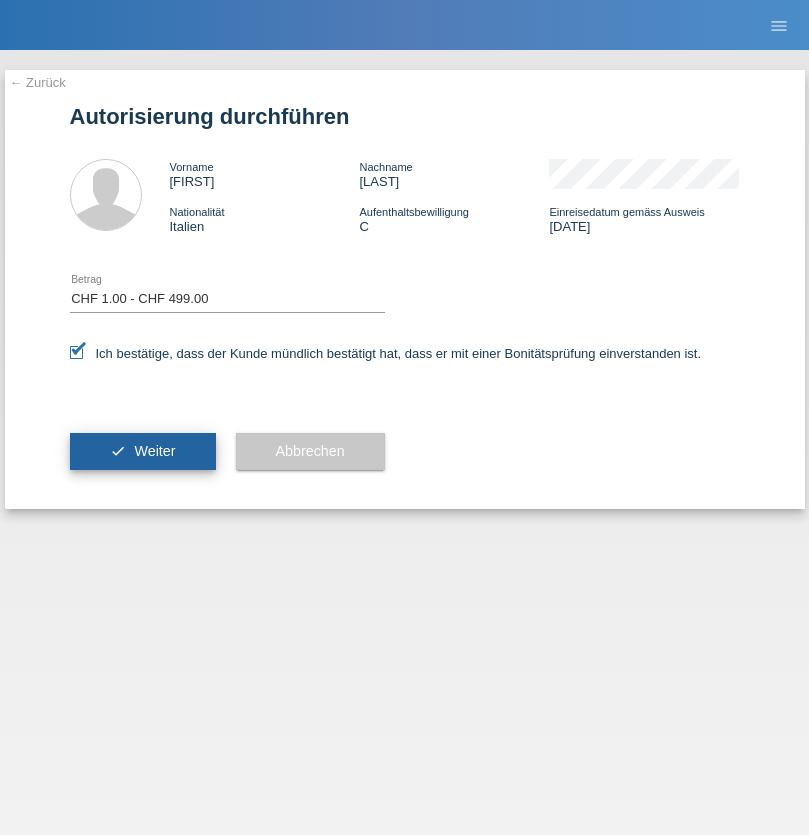 click on "Weiter" at bounding box center [154, 451] 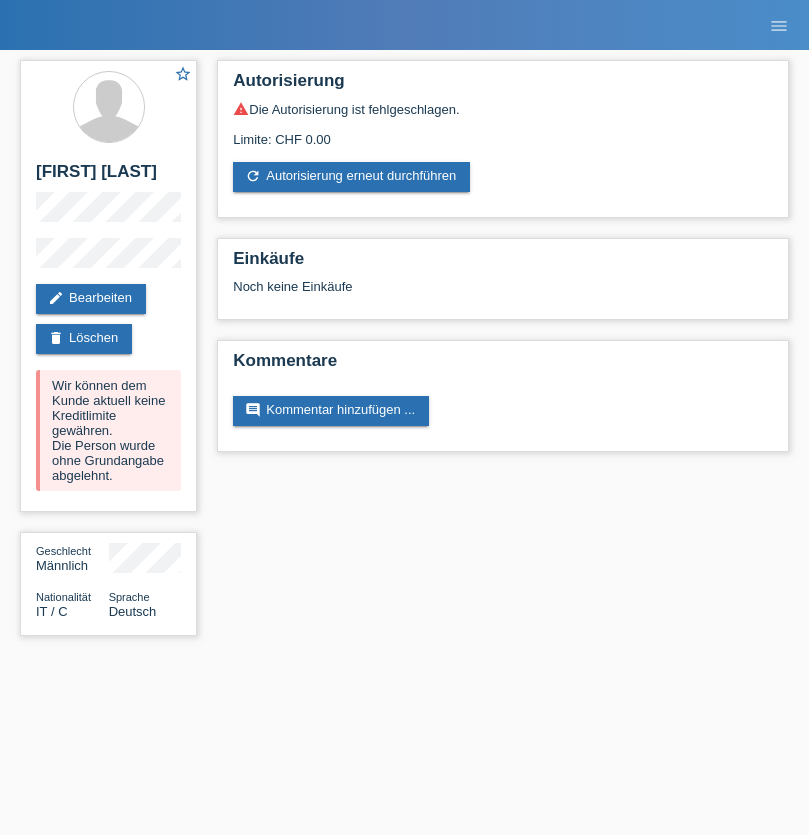 scroll, scrollTop: 0, scrollLeft: 0, axis: both 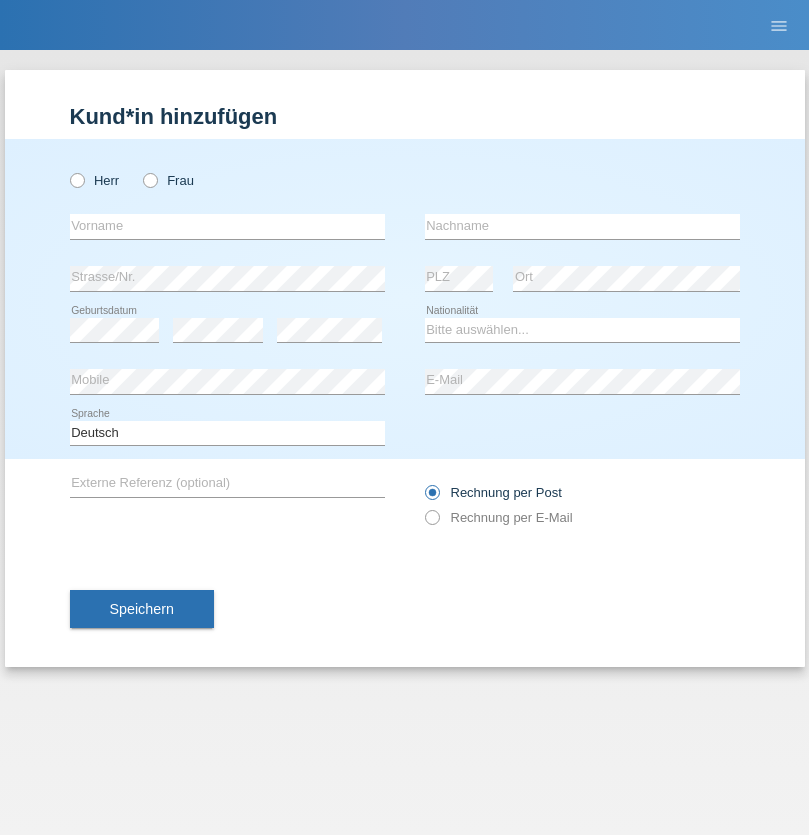 radio on "true" 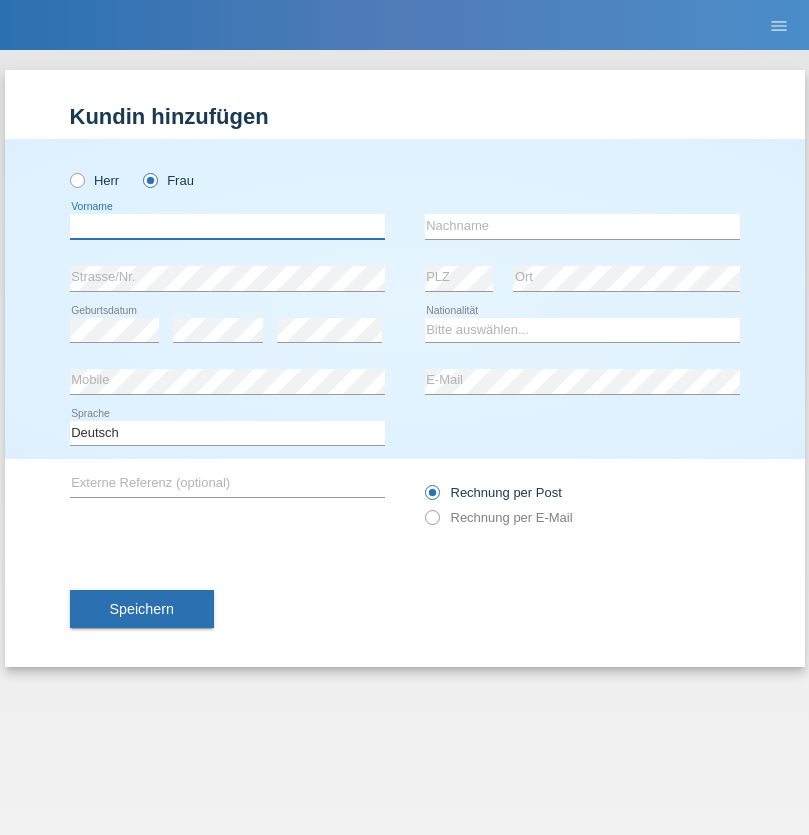 click at bounding box center (227, 226) 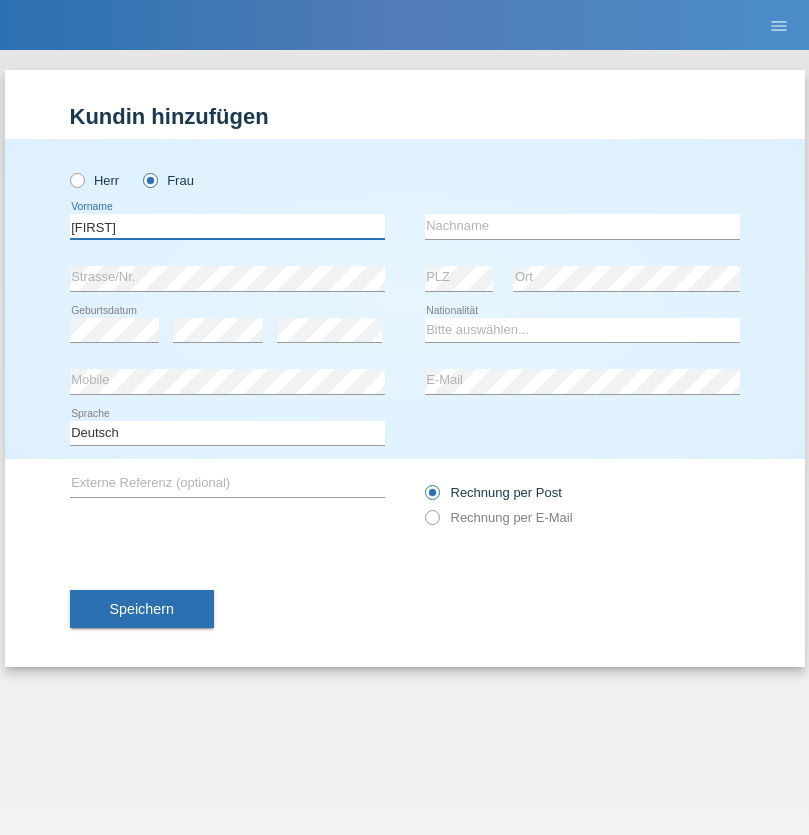 type on "Giovanna" 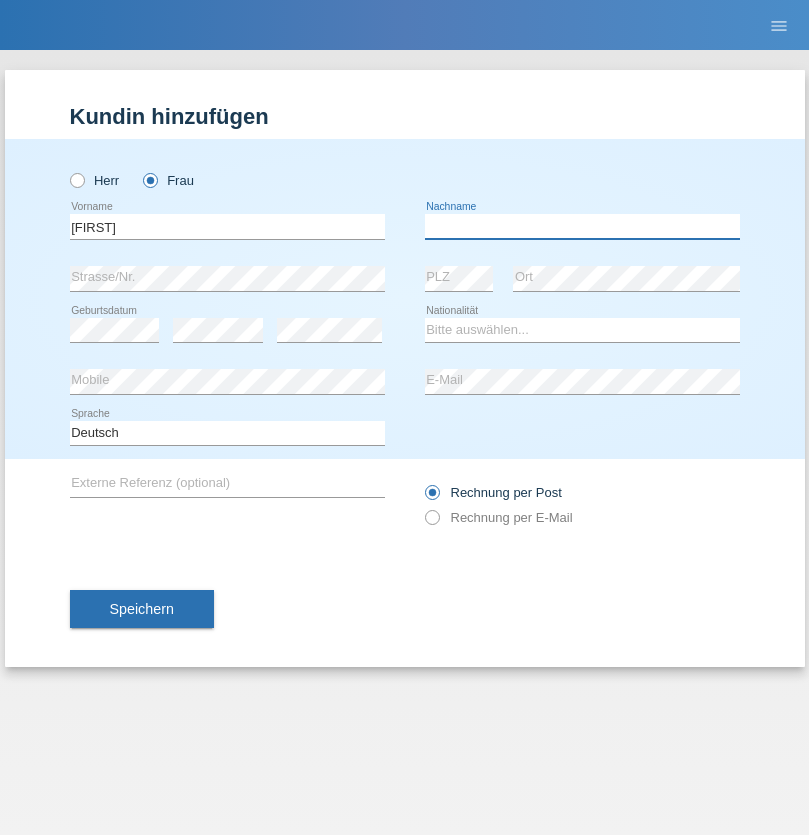 click at bounding box center [582, 226] 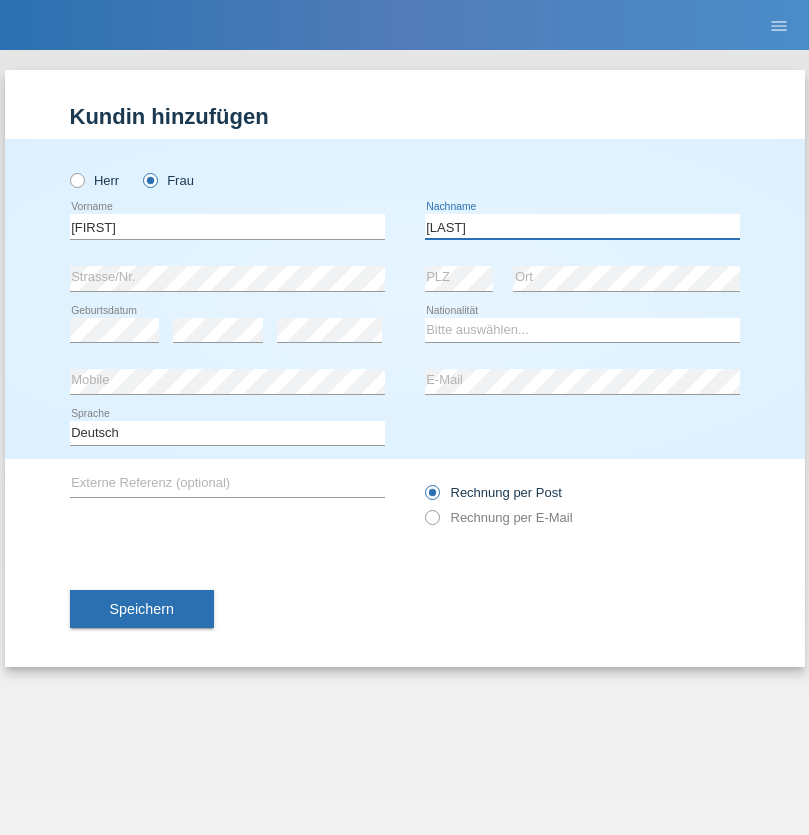 type on "Mele" 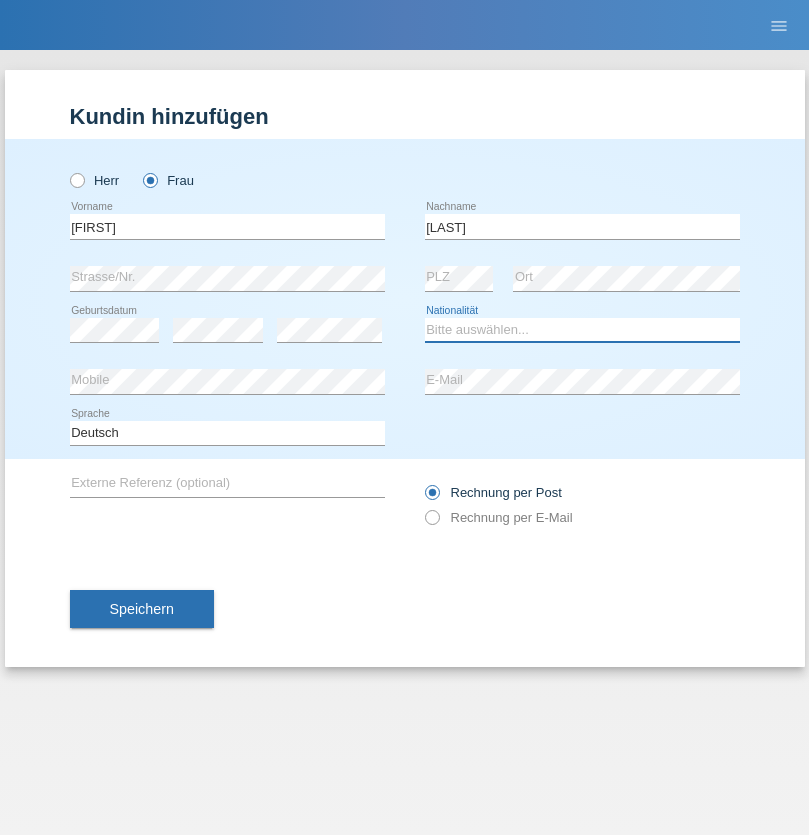 select on "IT" 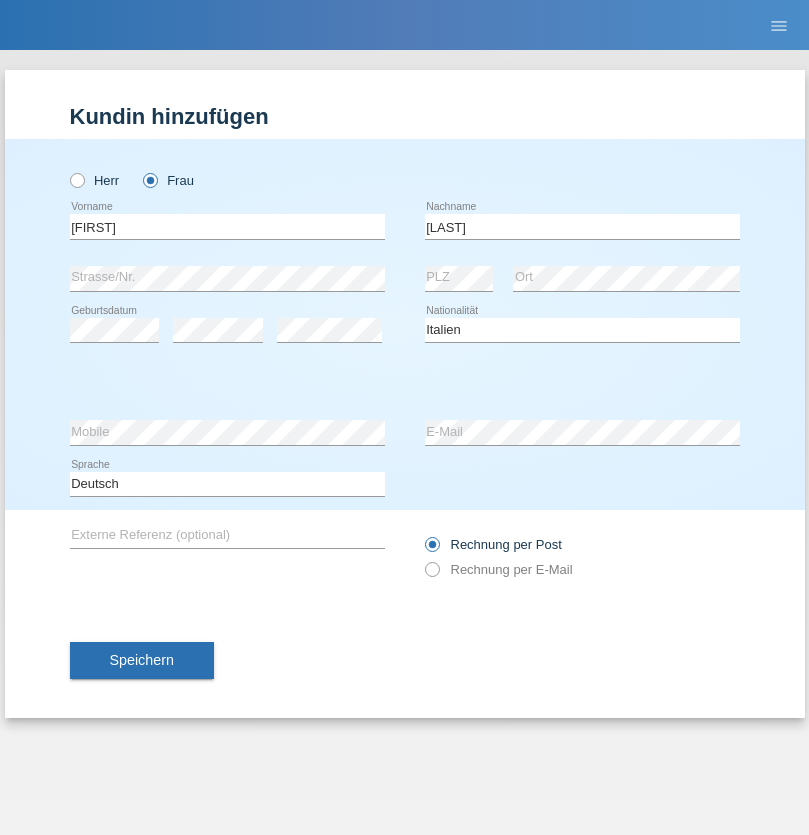 select on "C" 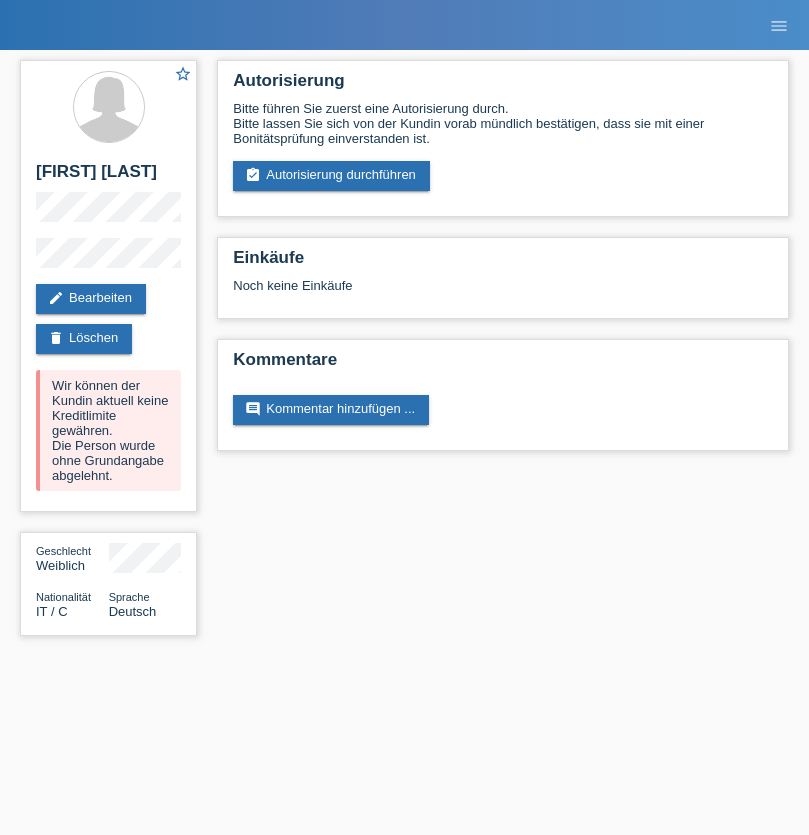 scroll, scrollTop: 0, scrollLeft: 0, axis: both 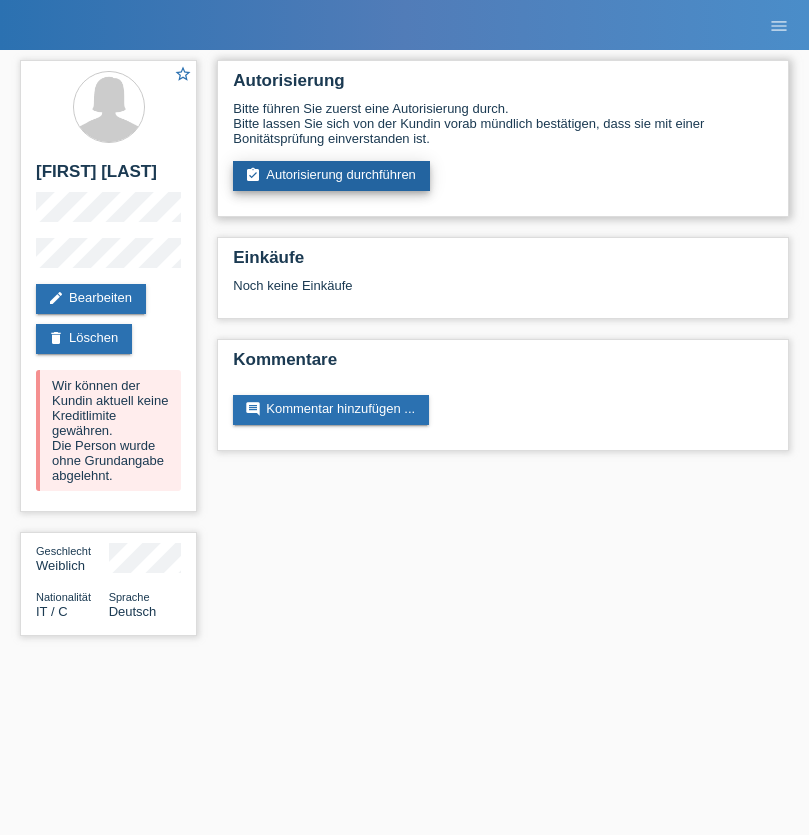 click on "assignment_turned_in  Autorisierung durchführen" at bounding box center (331, 176) 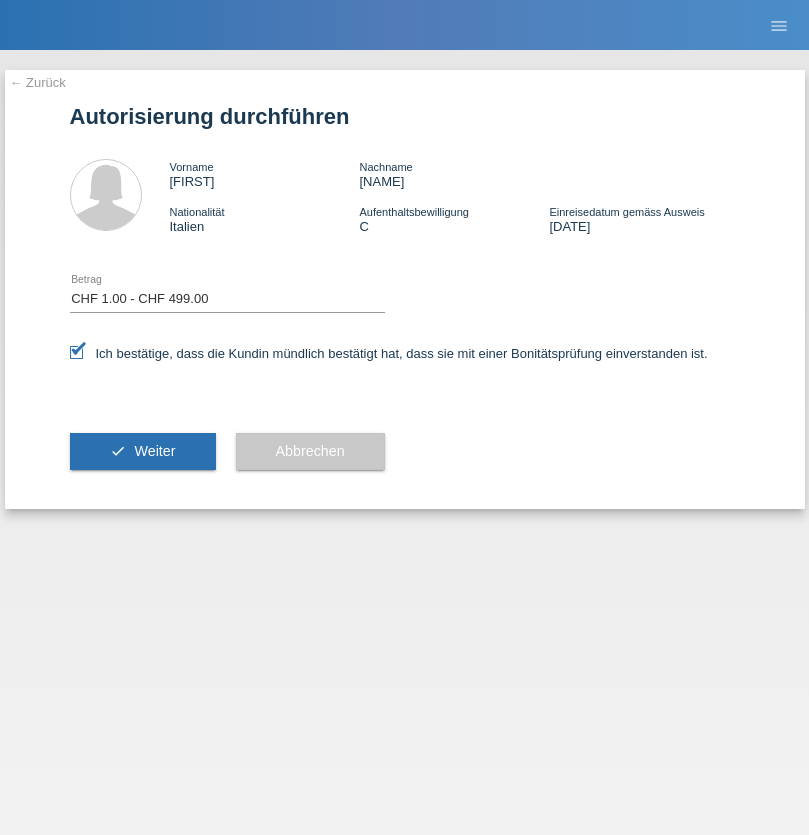 select on "1" 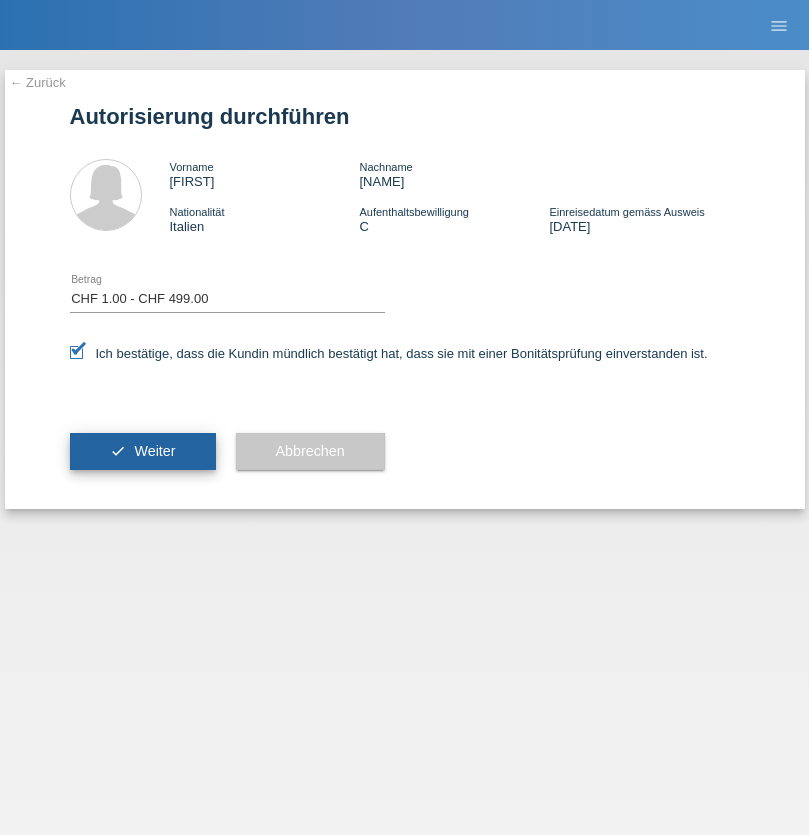 click on "Weiter" at bounding box center [154, 451] 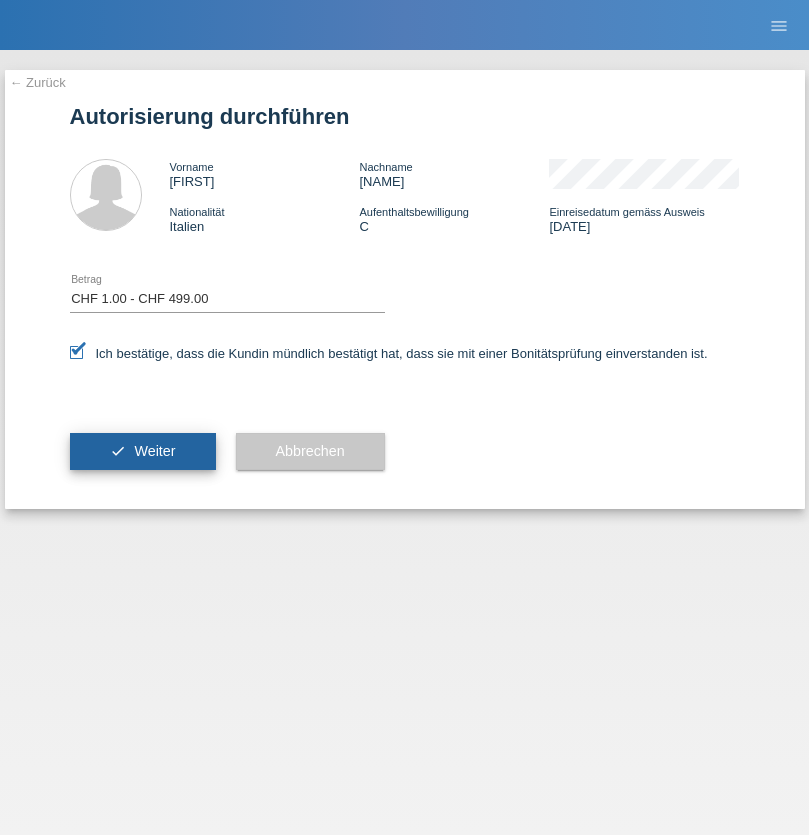 scroll, scrollTop: 0, scrollLeft: 0, axis: both 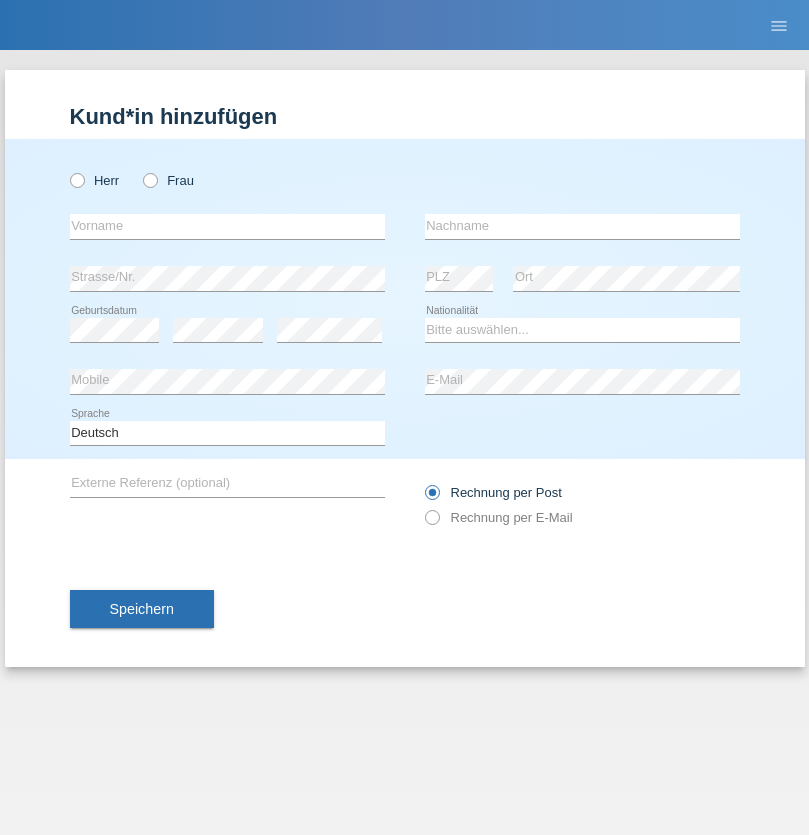 radio on "true" 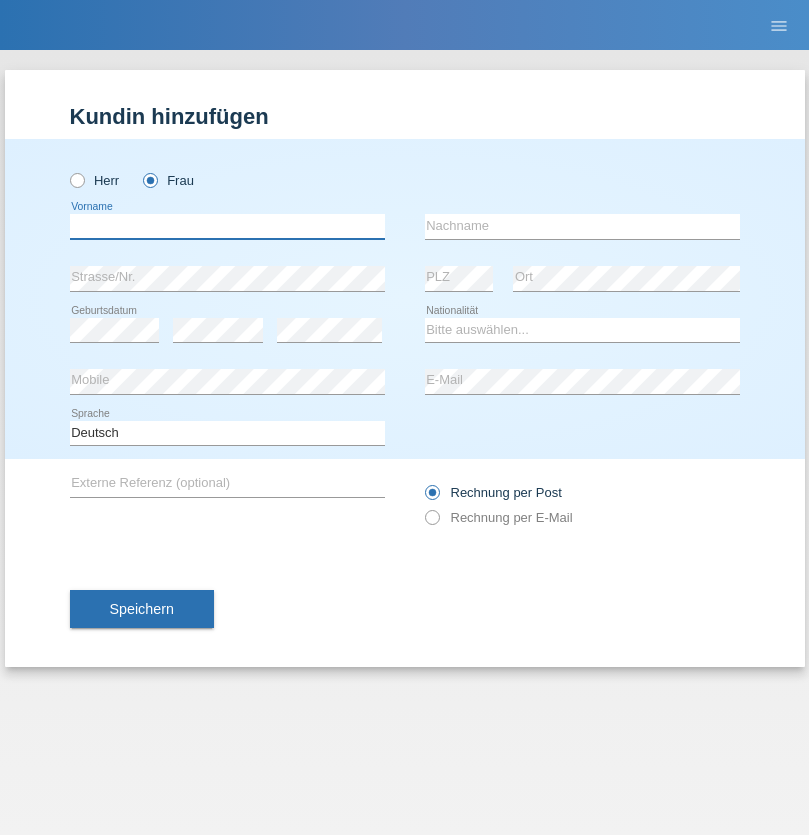 click at bounding box center [227, 226] 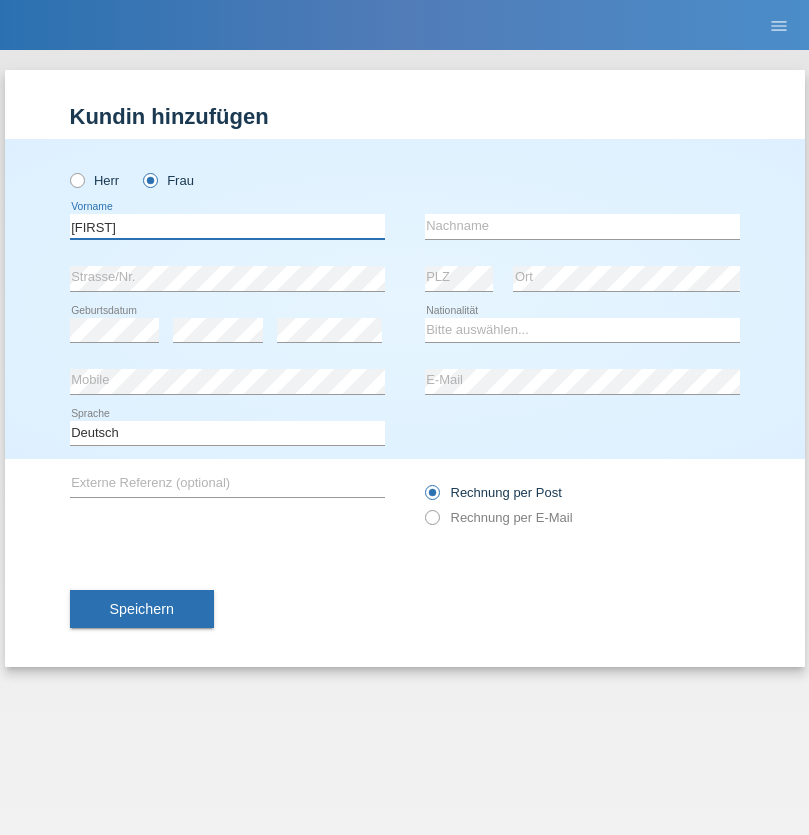 type on "Luana" 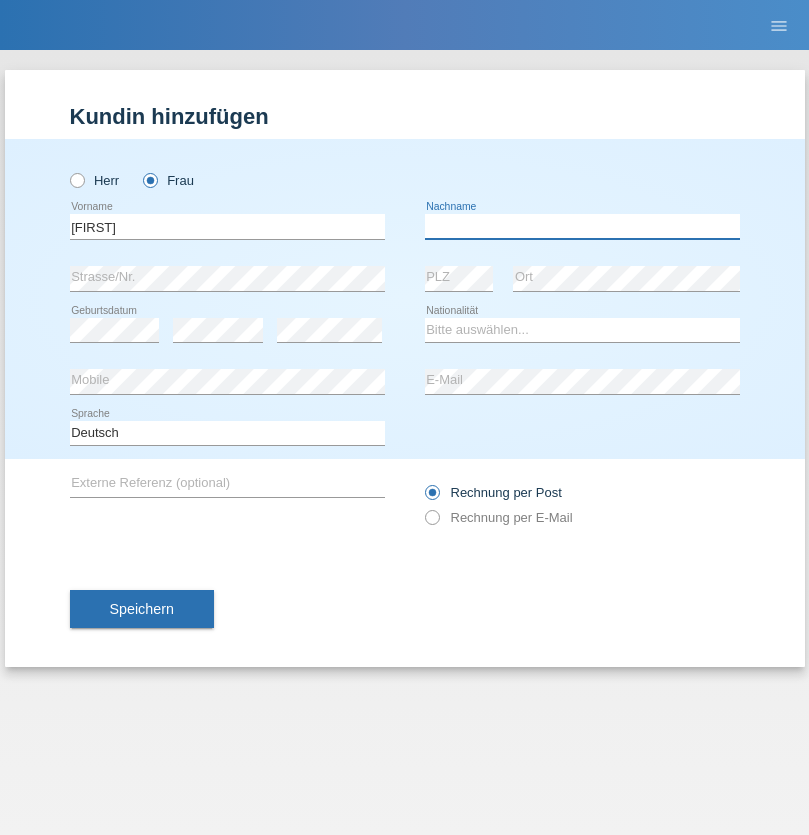 click at bounding box center [582, 226] 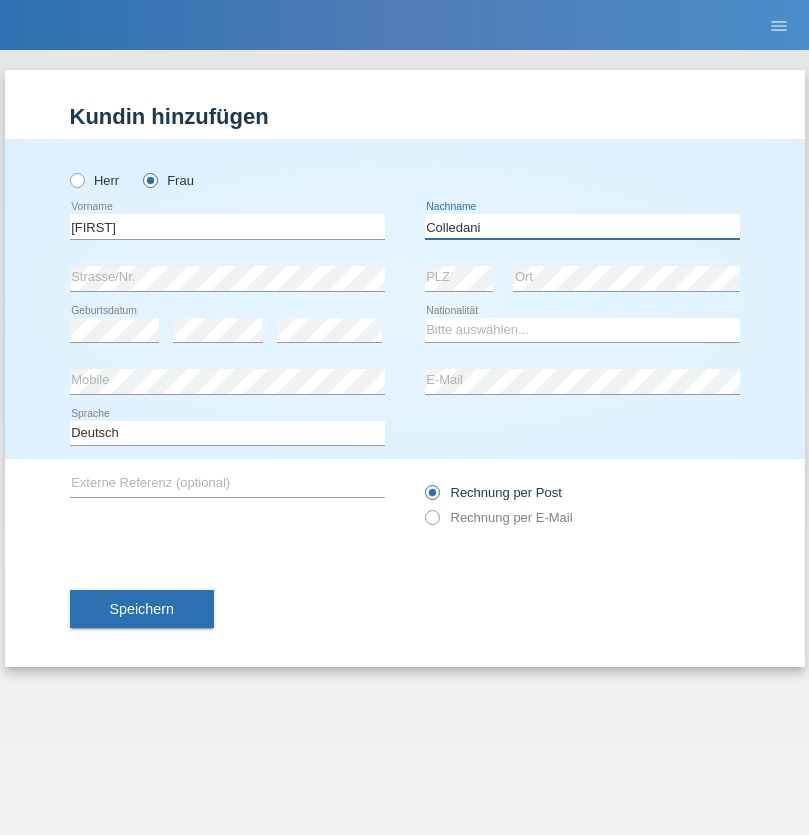 type on "Colledani" 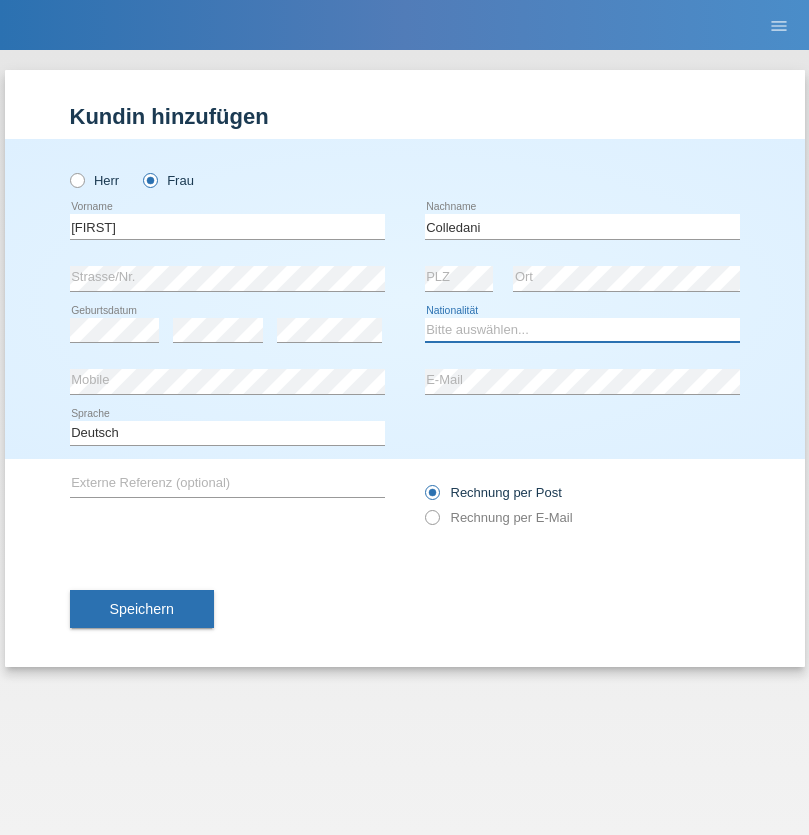 select on "CH" 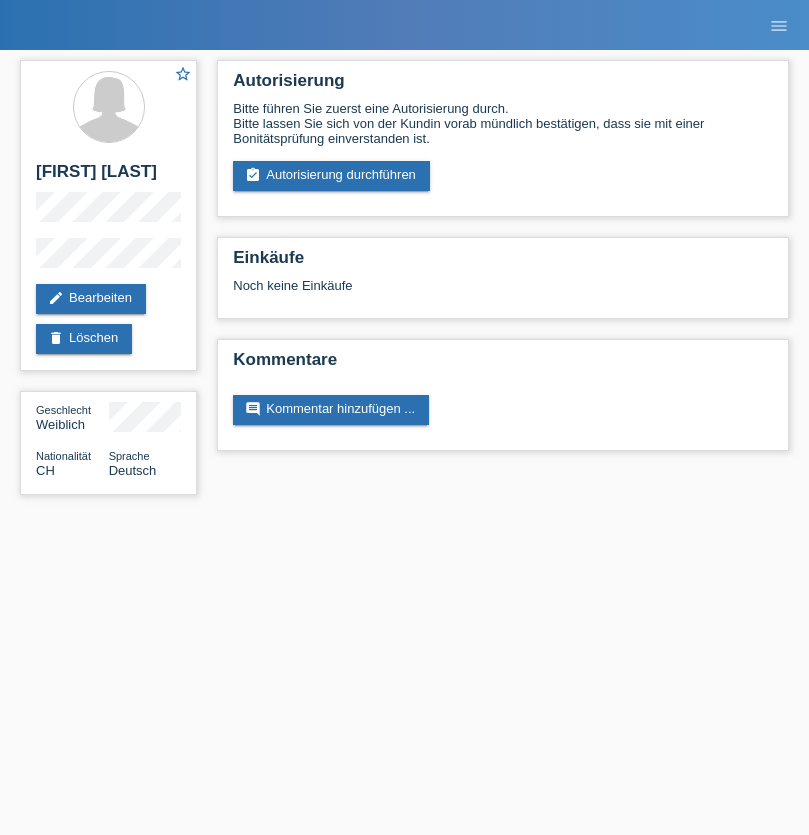 scroll, scrollTop: 0, scrollLeft: 0, axis: both 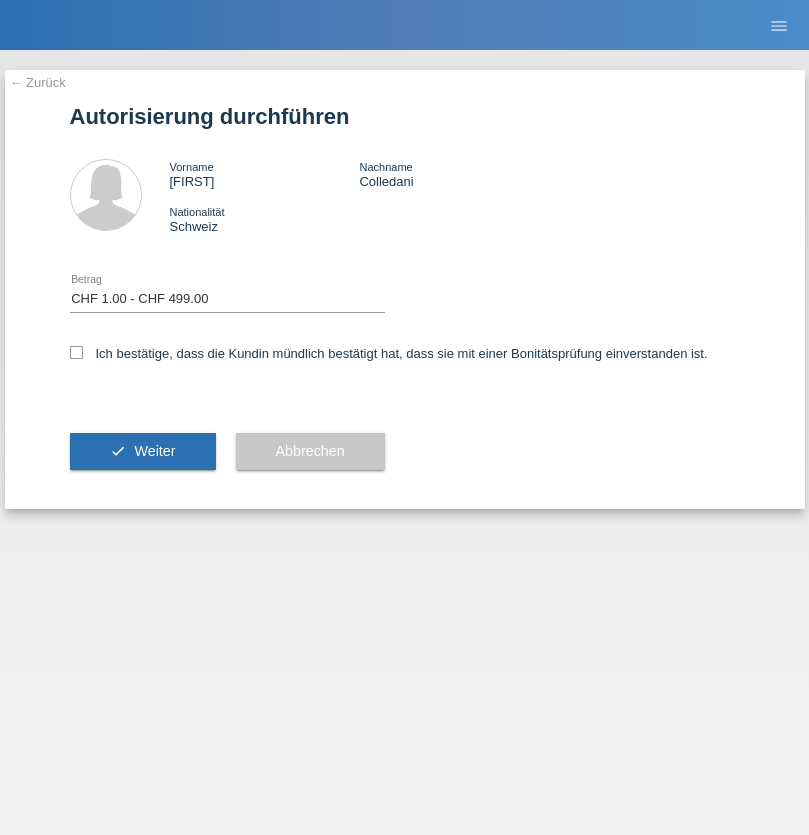 select on "1" 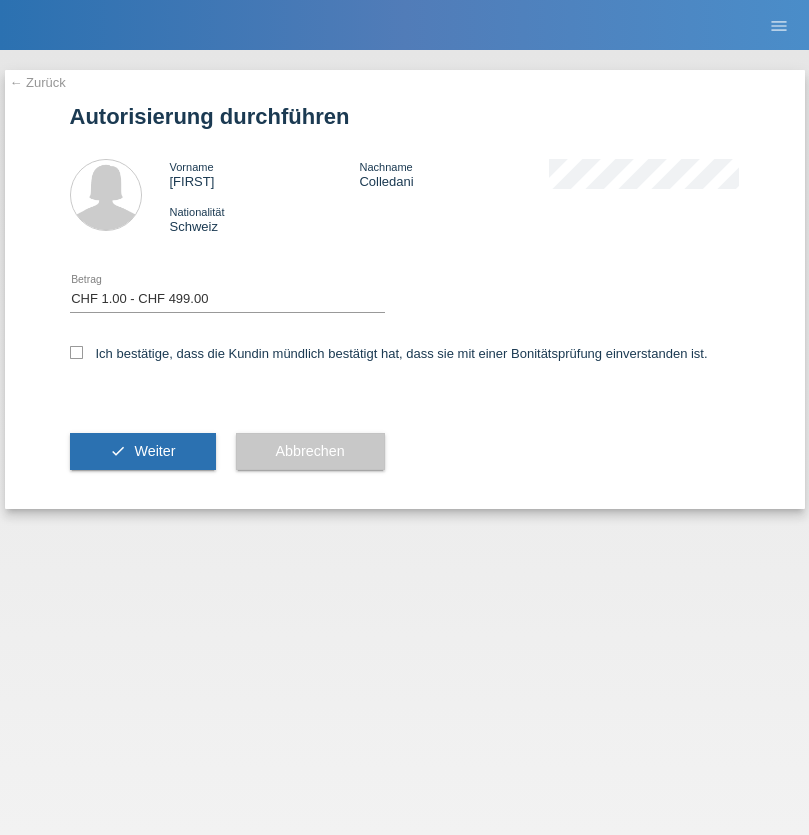 checkbox on "true" 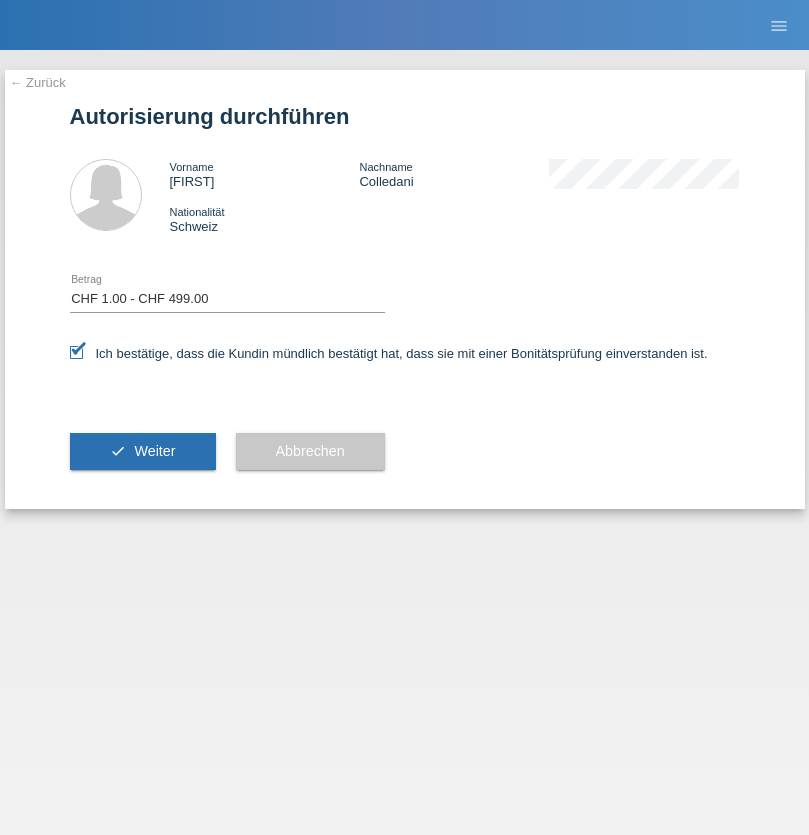 scroll, scrollTop: 0, scrollLeft: 0, axis: both 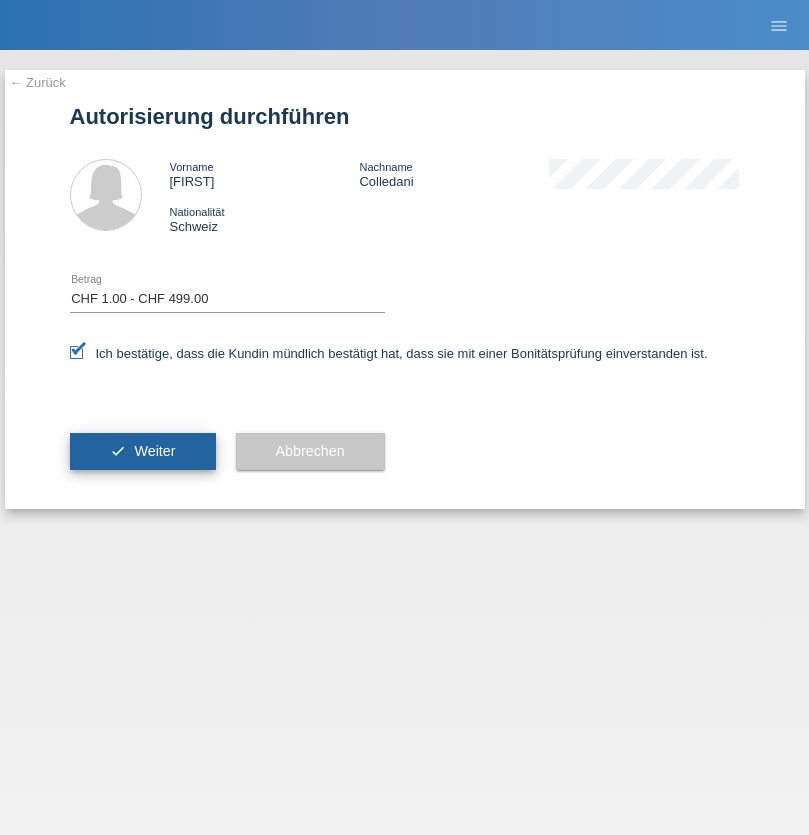 click on "Weiter" at bounding box center (154, 451) 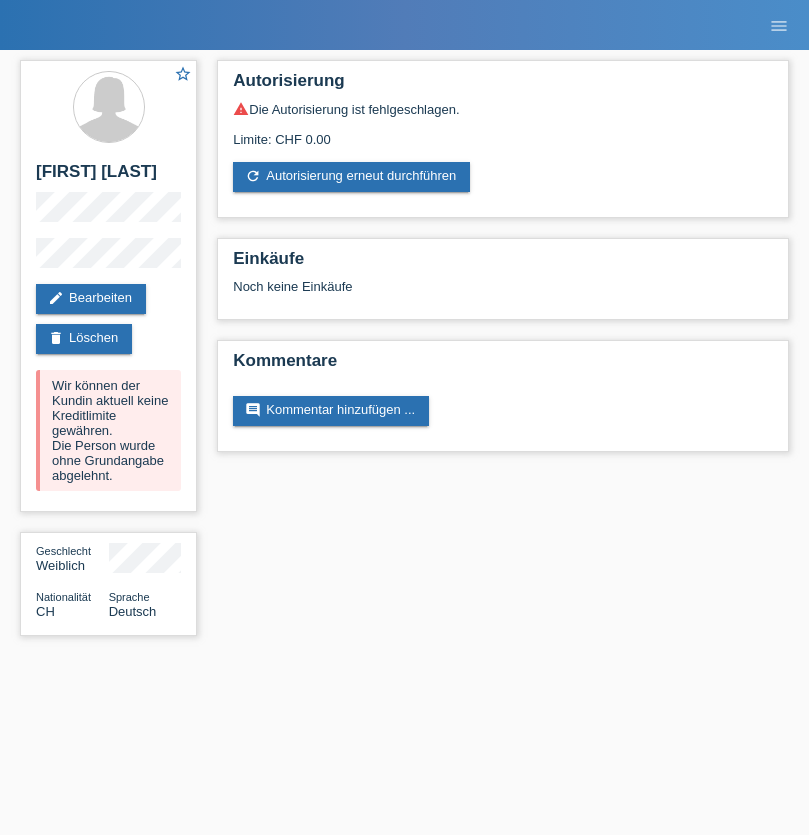 scroll, scrollTop: 0, scrollLeft: 0, axis: both 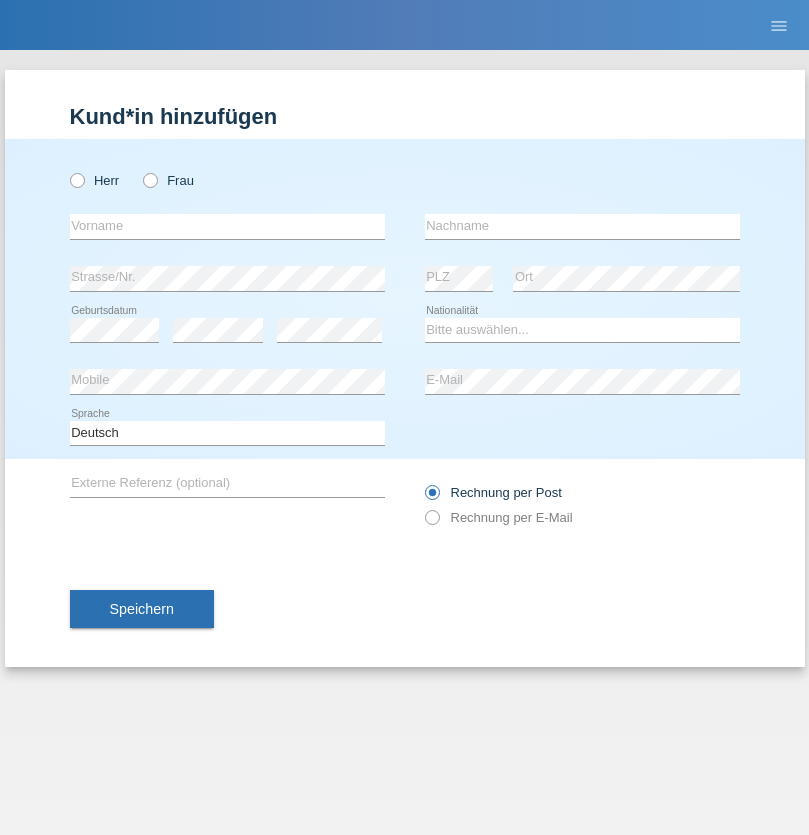 radio on "true" 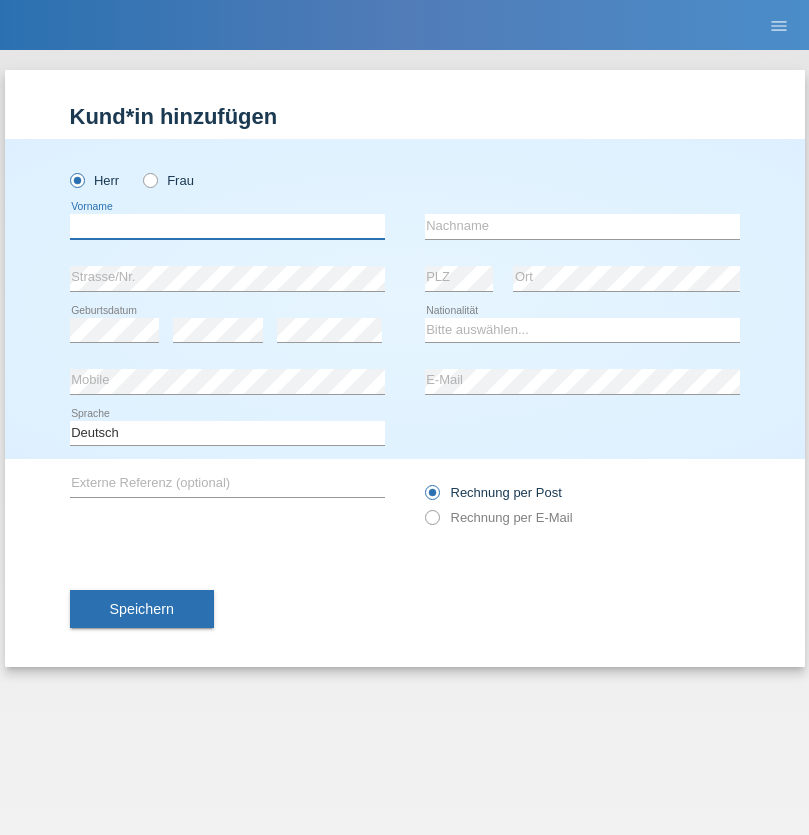 click at bounding box center [227, 226] 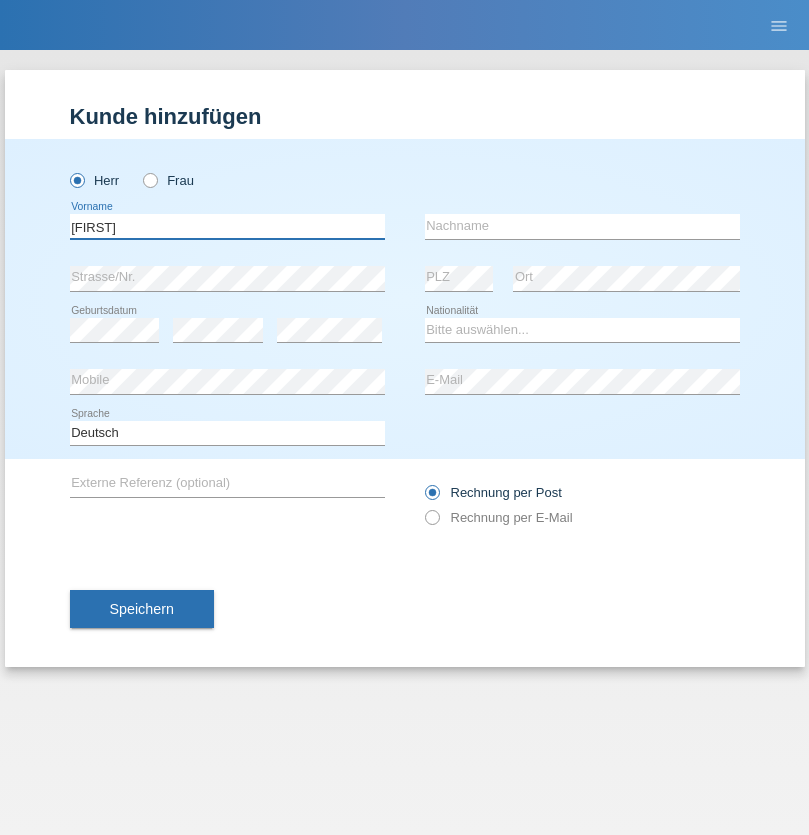 type on "Timo" 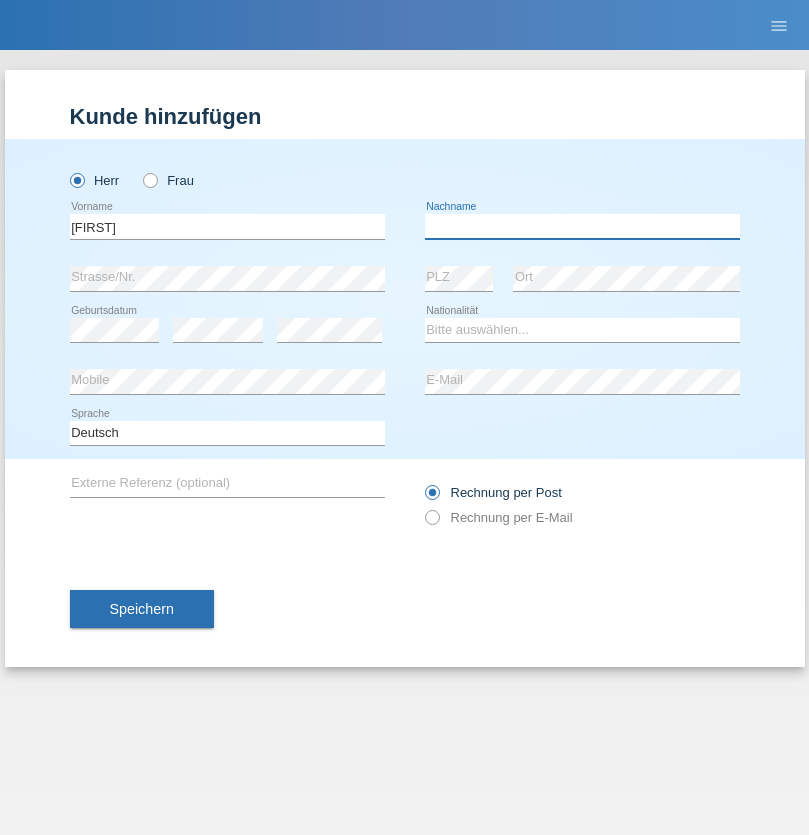 click at bounding box center [582, 226] 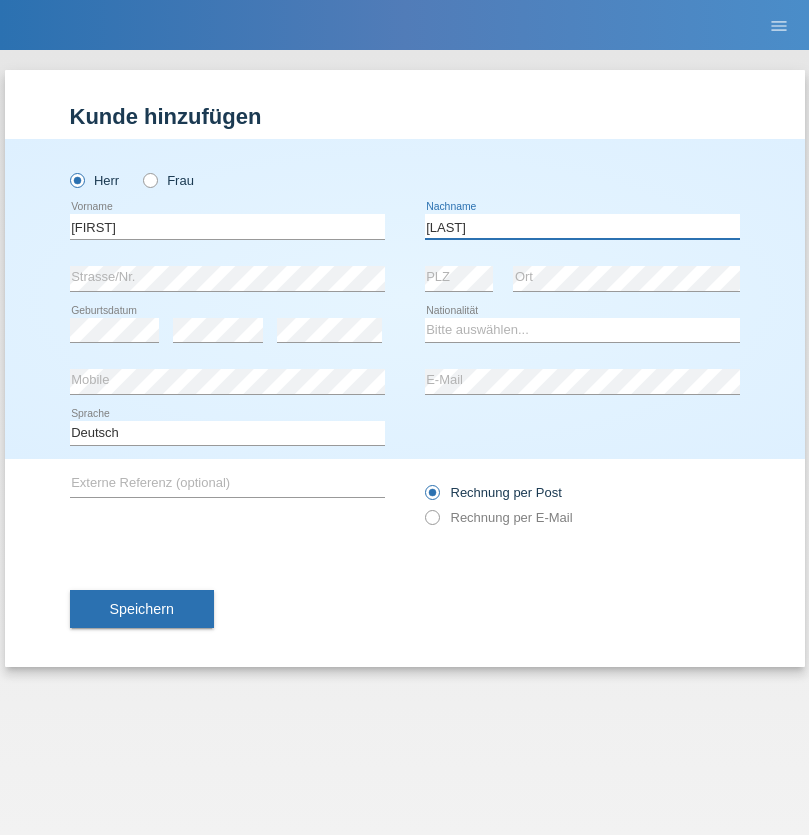 type on "Ledermann" 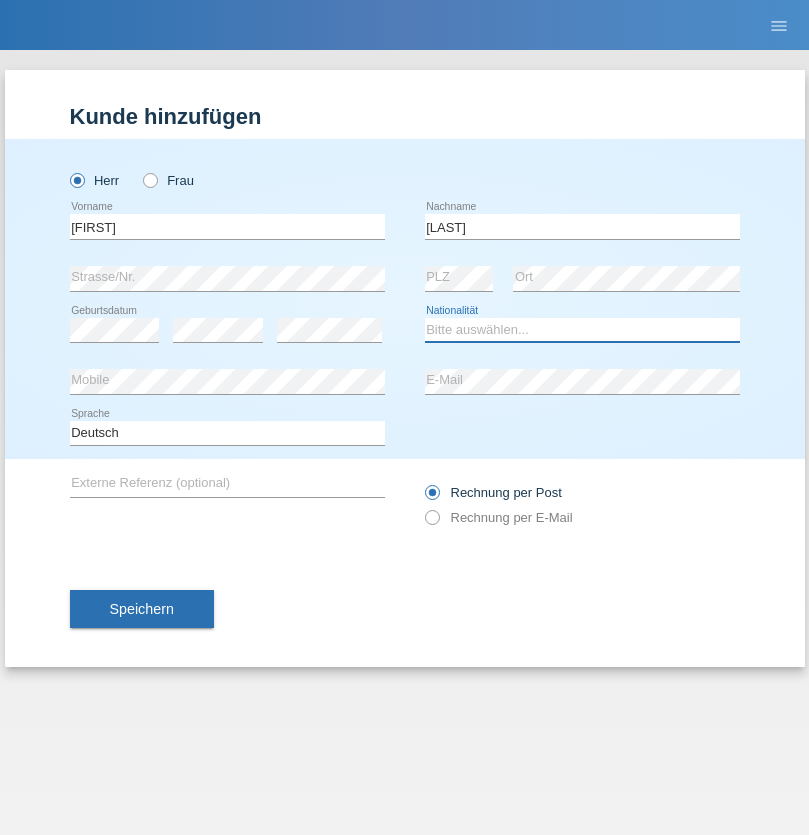 select on "CH" 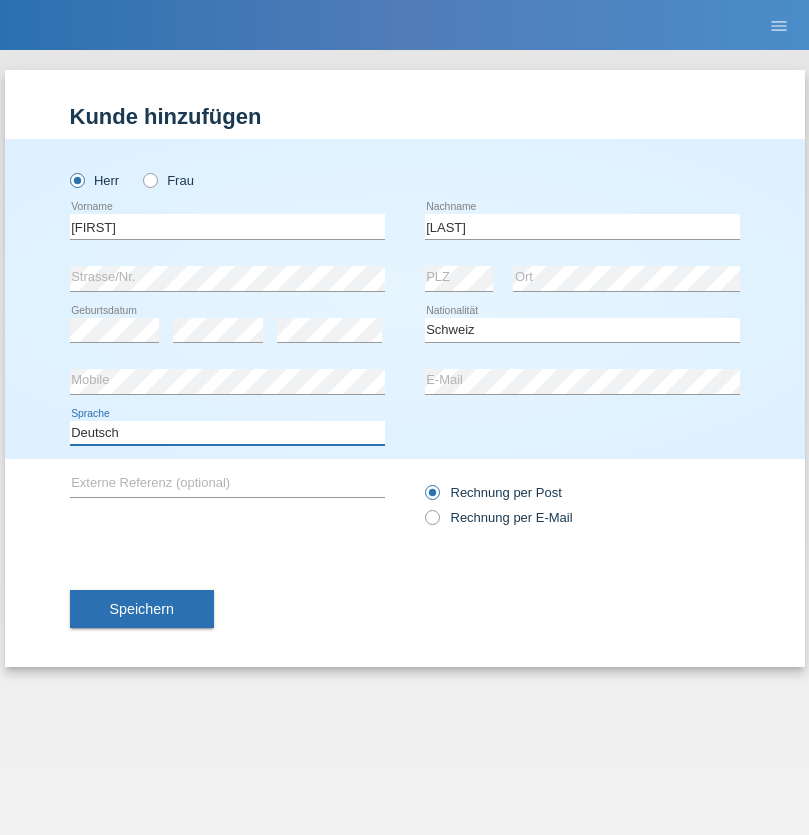 select on "en" 